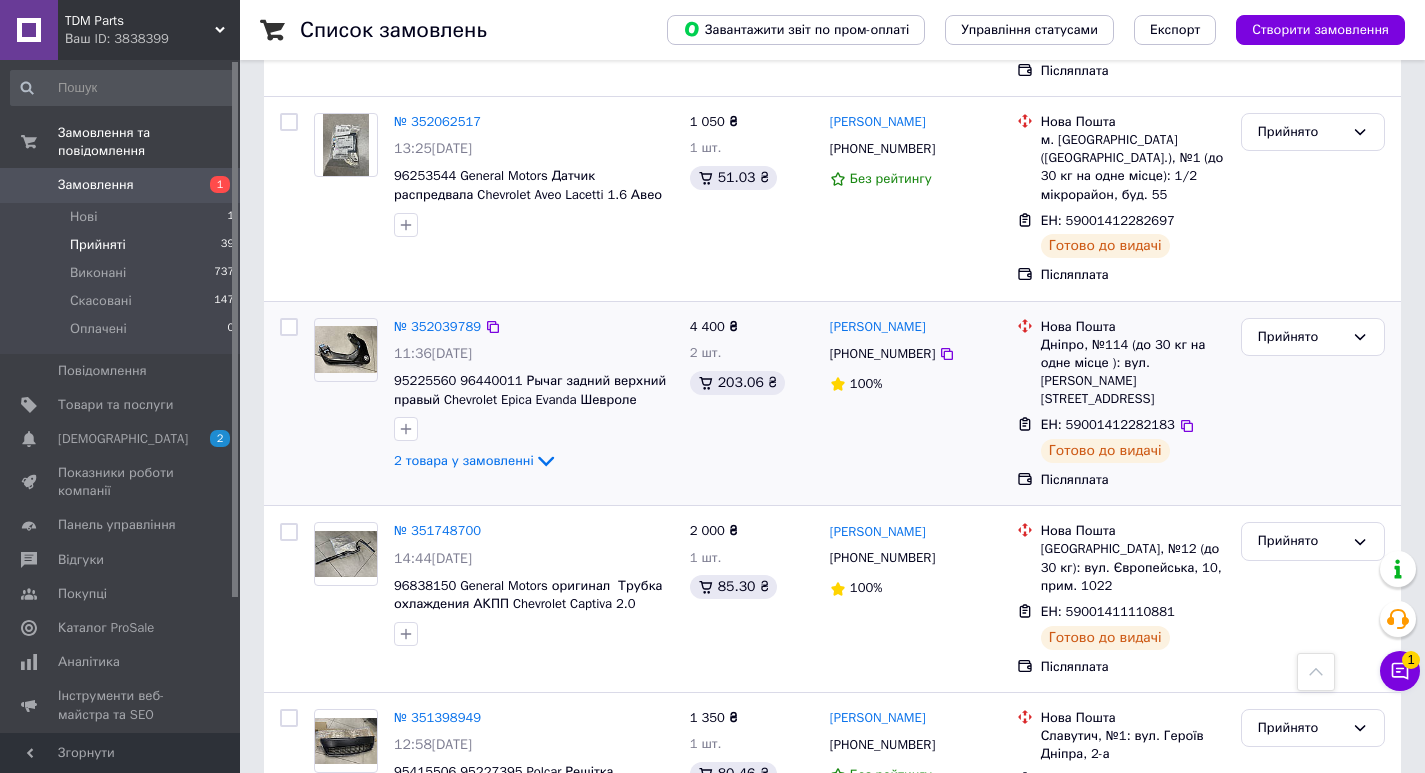 scroll, scrollTop: 1600, scrollLeft: 0, axis: vertical 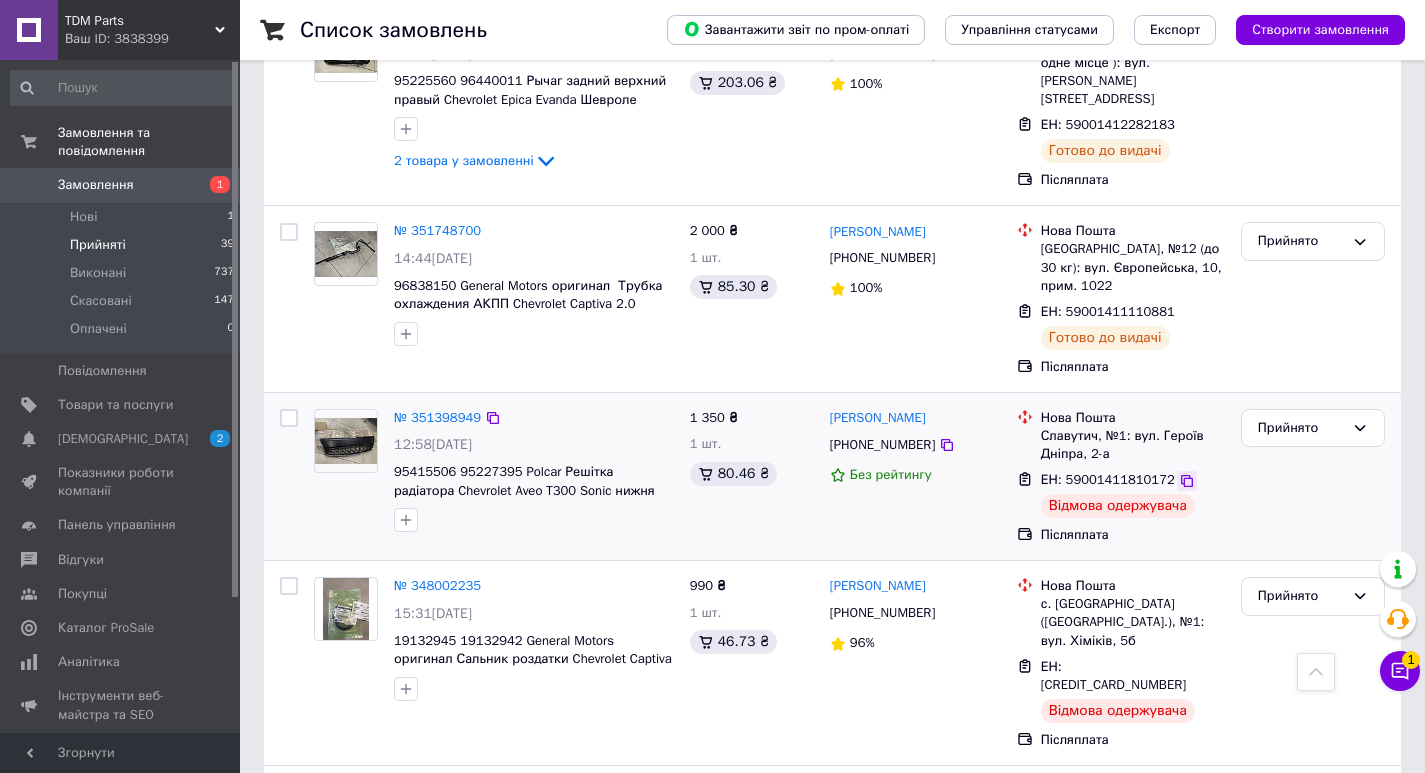 click 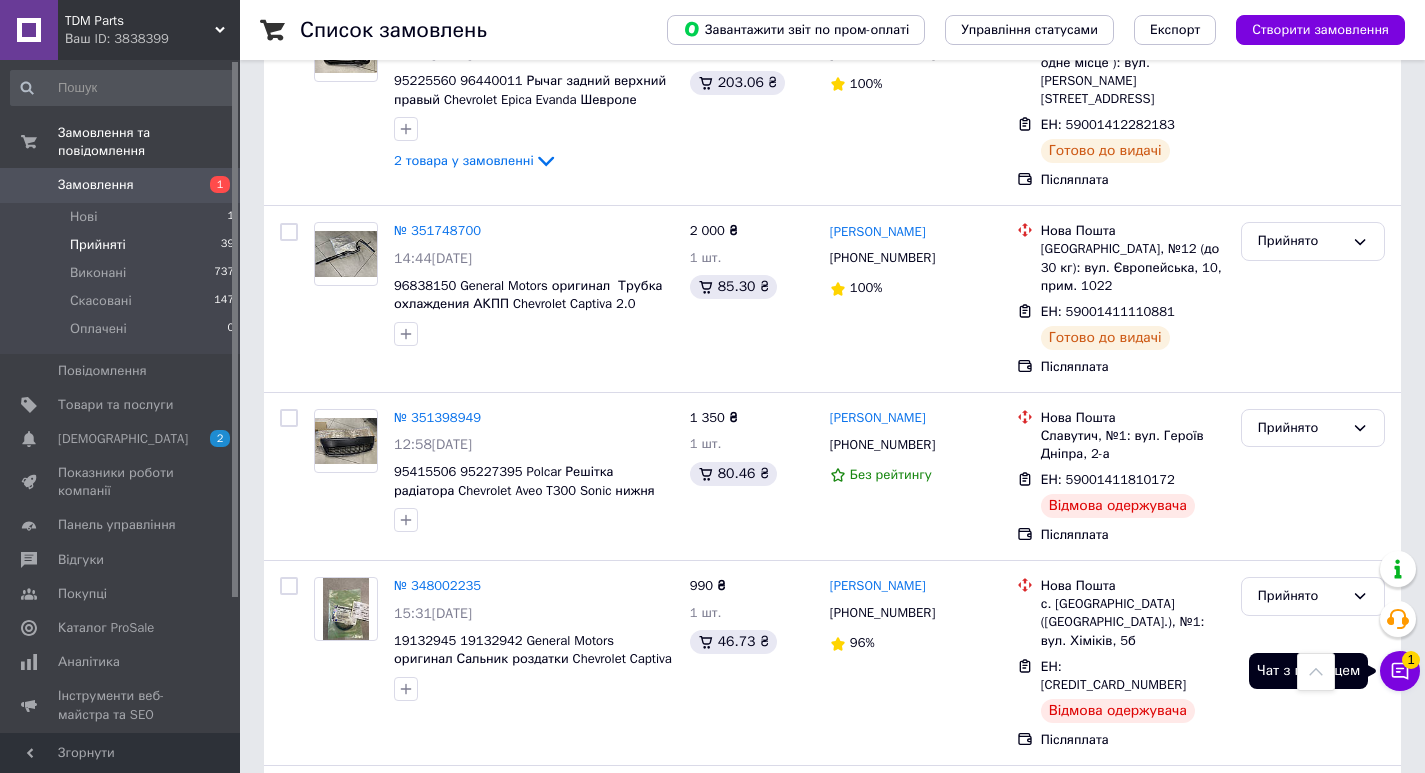click 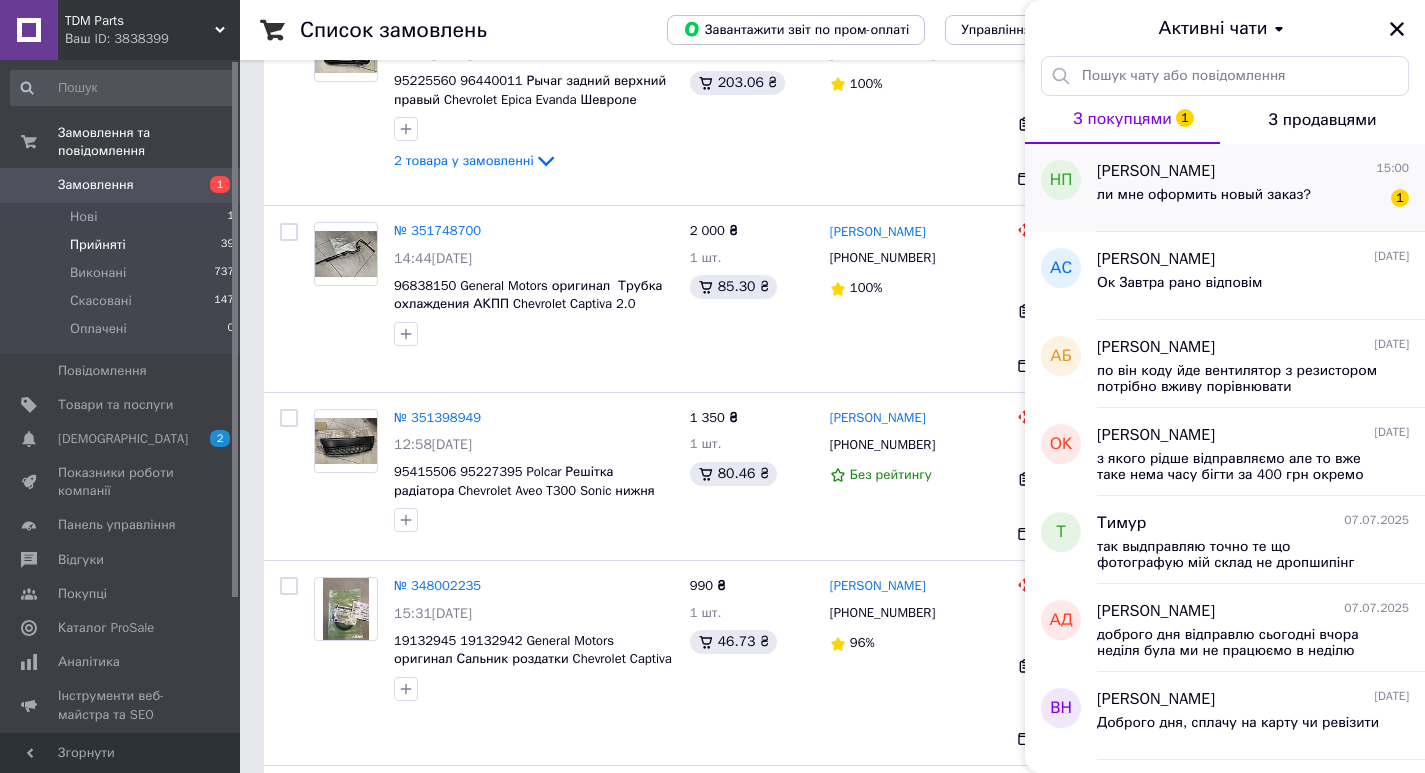 click on "ли мне оформить новый заказ?" at bounding box center (1204, 195) 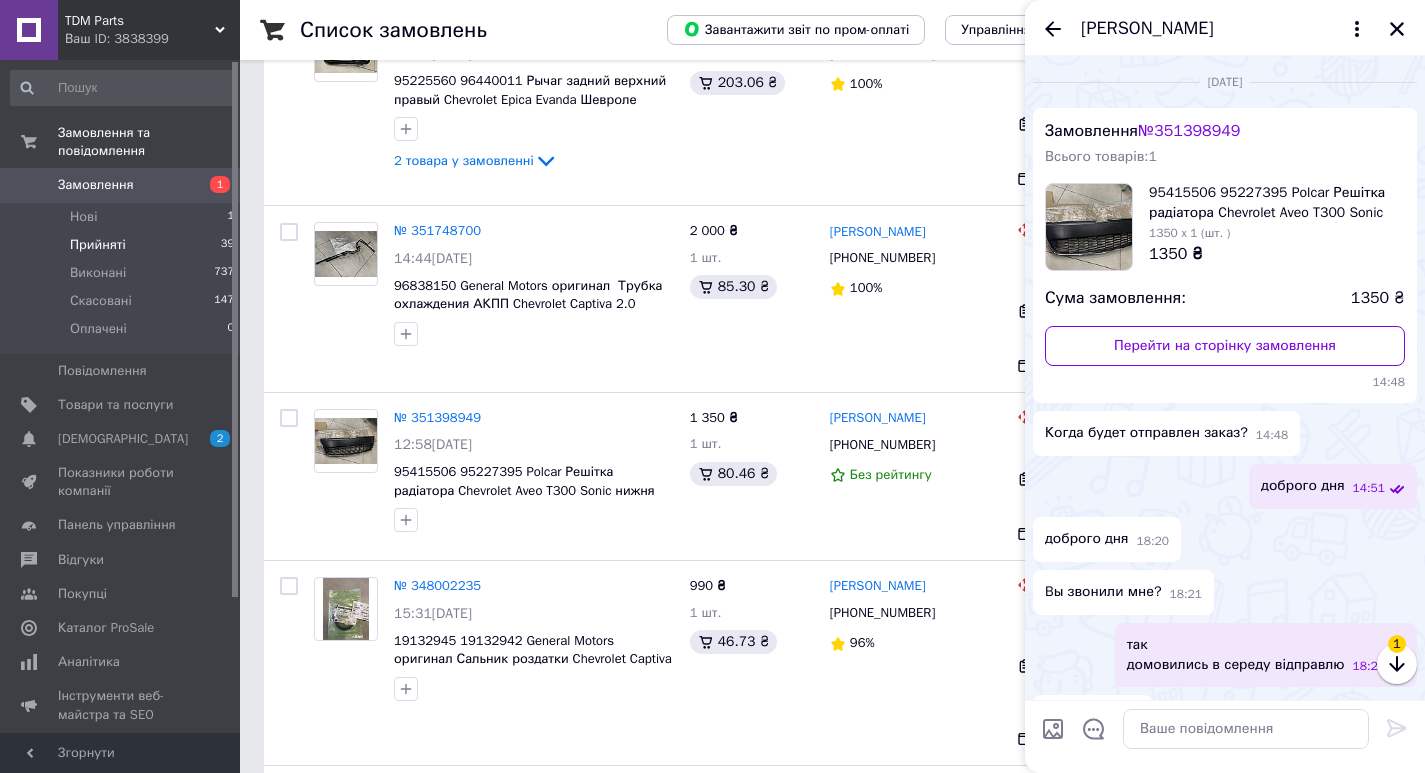 scroll, scrollTop: 1780, scrollLeft: 0, axis: vertical 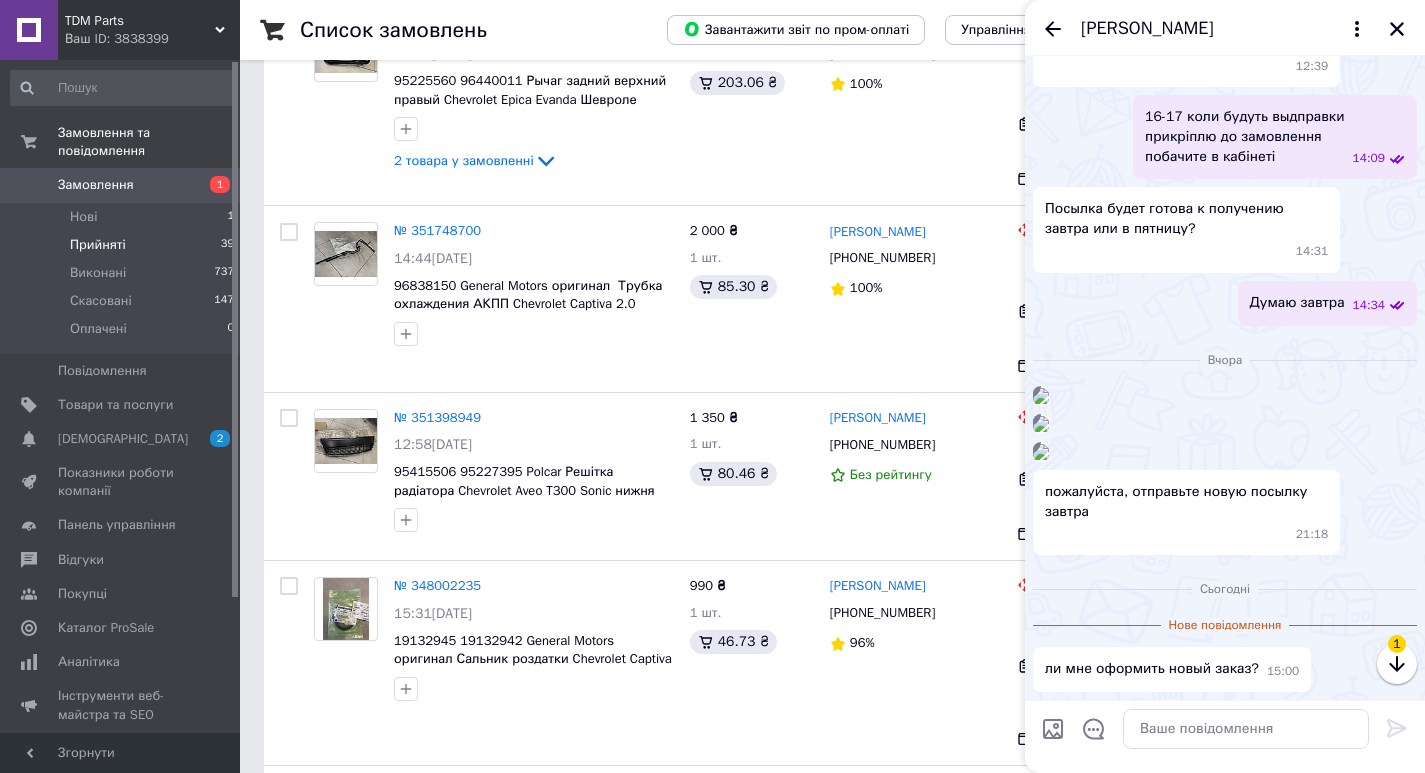 click at bounding box center (1041, 424) 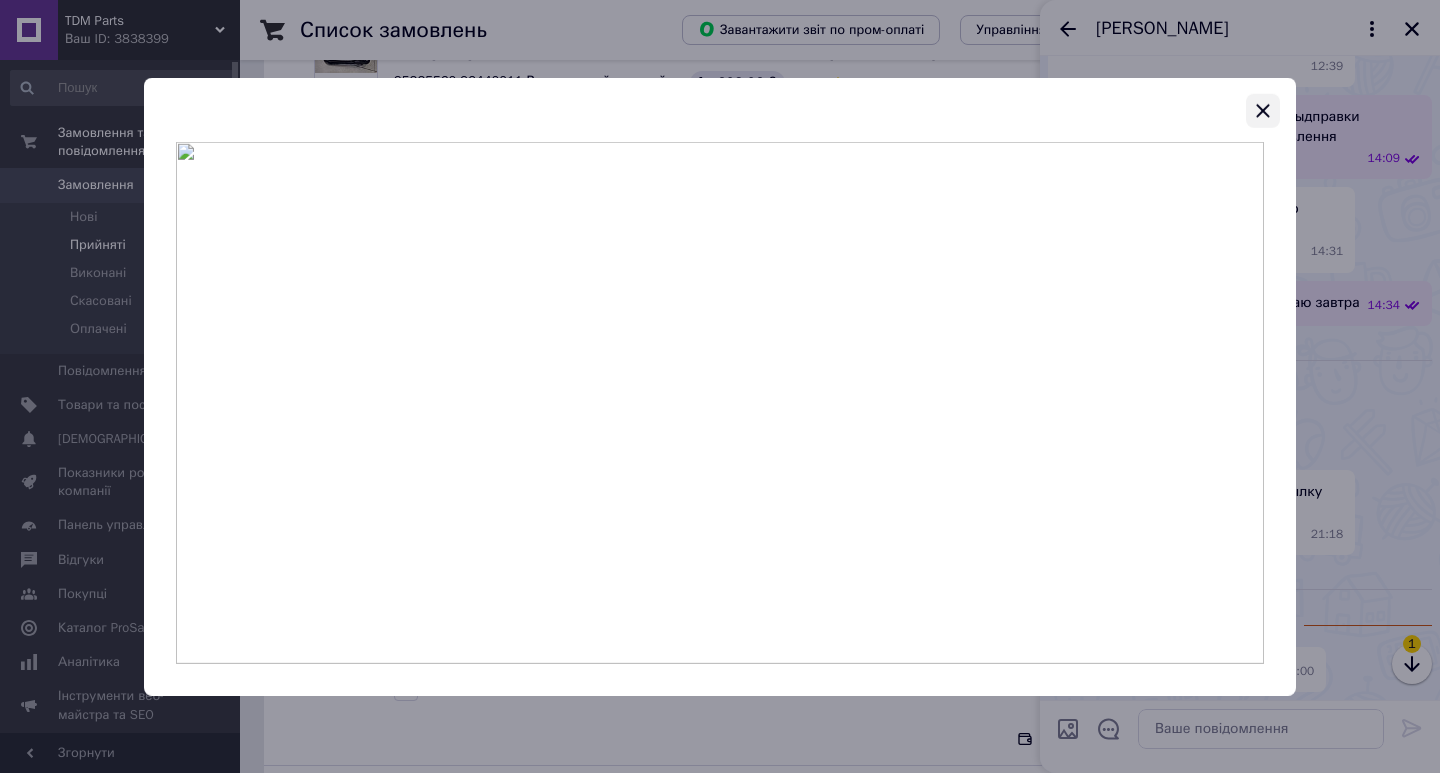 click 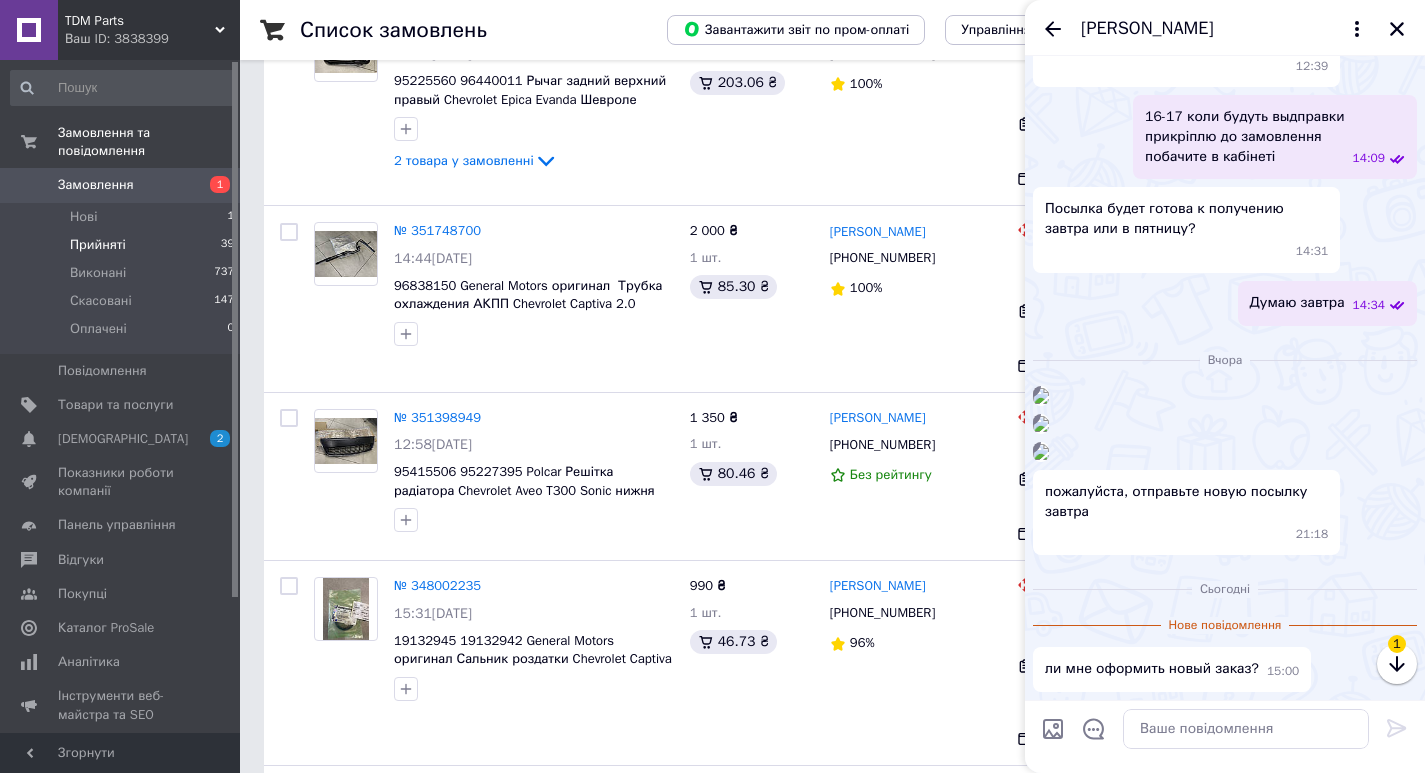 click at bounding box center [1041, 452] 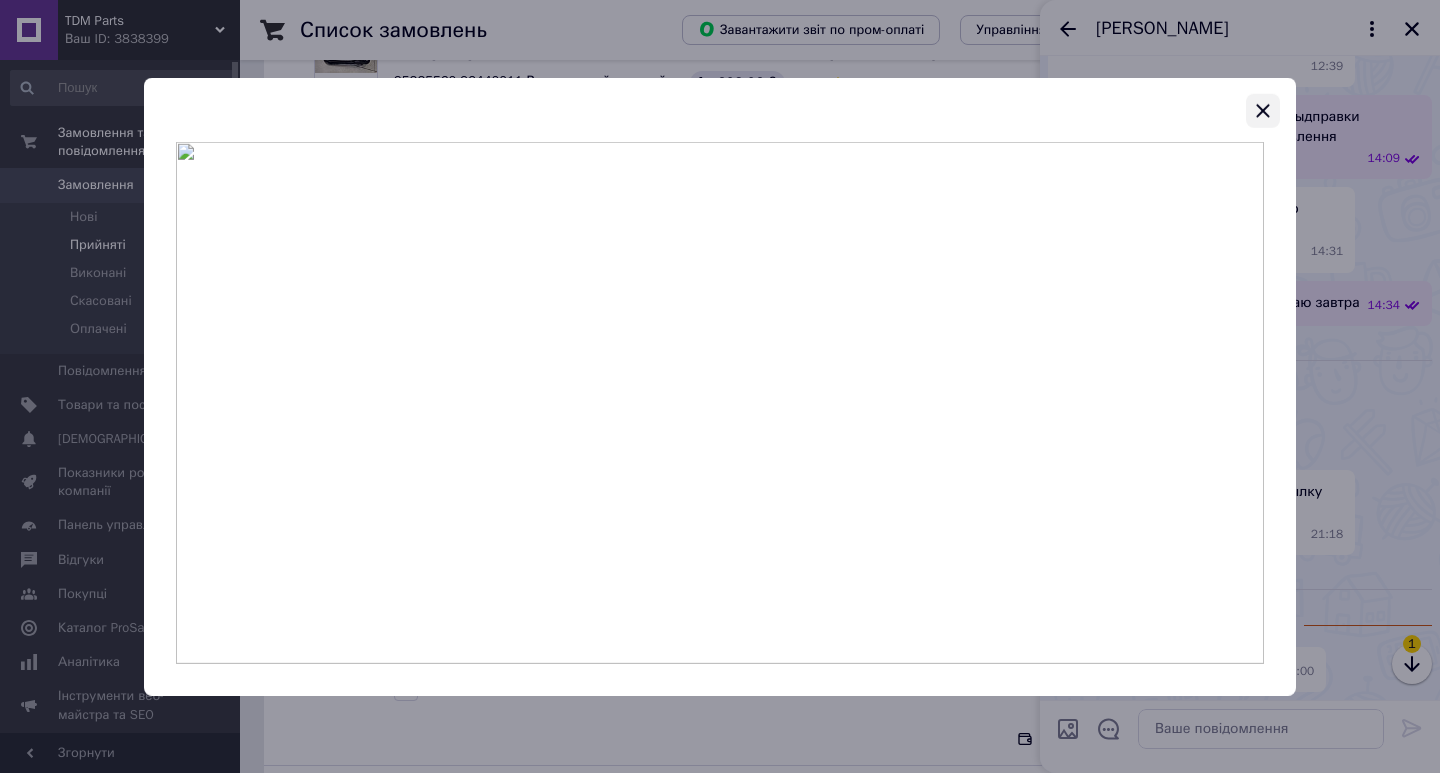 click 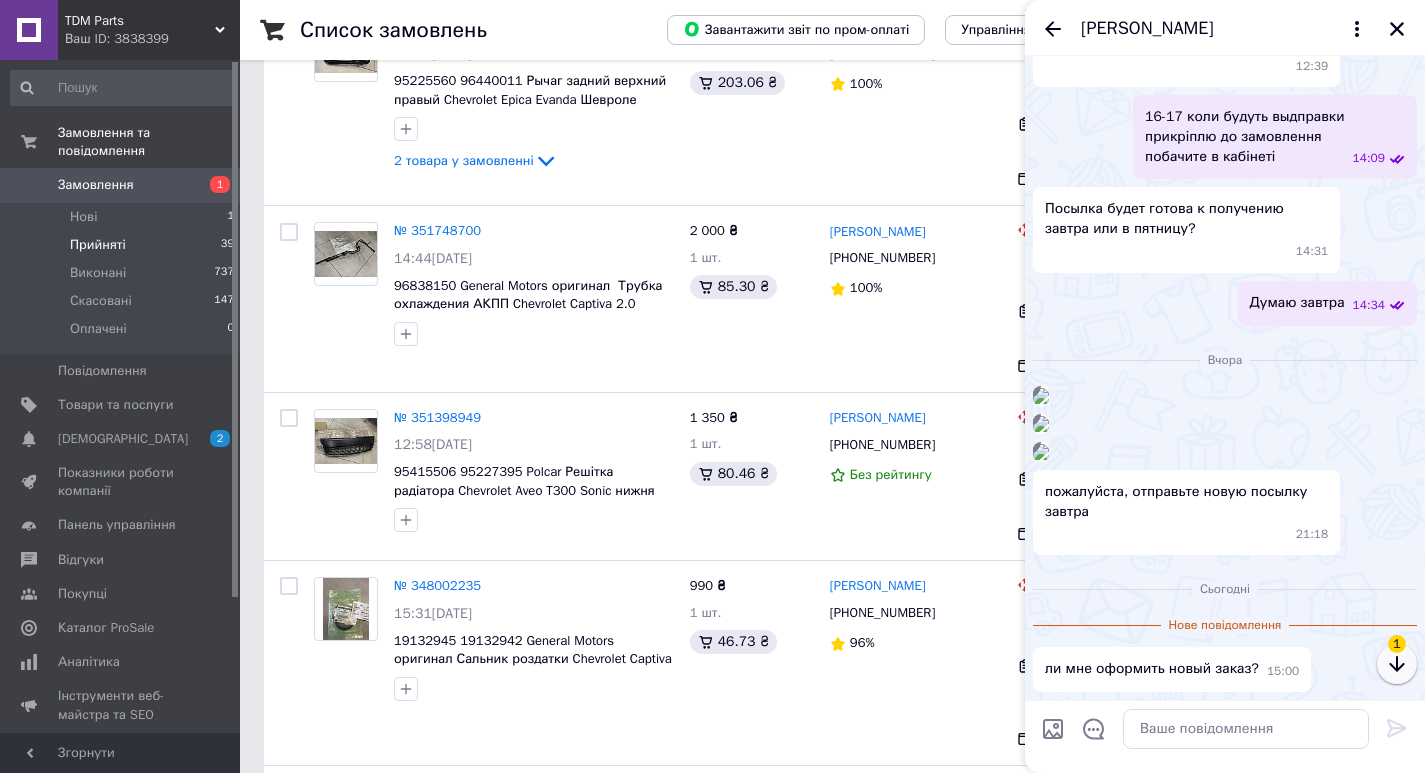 click at bounding box center (1397, 664) 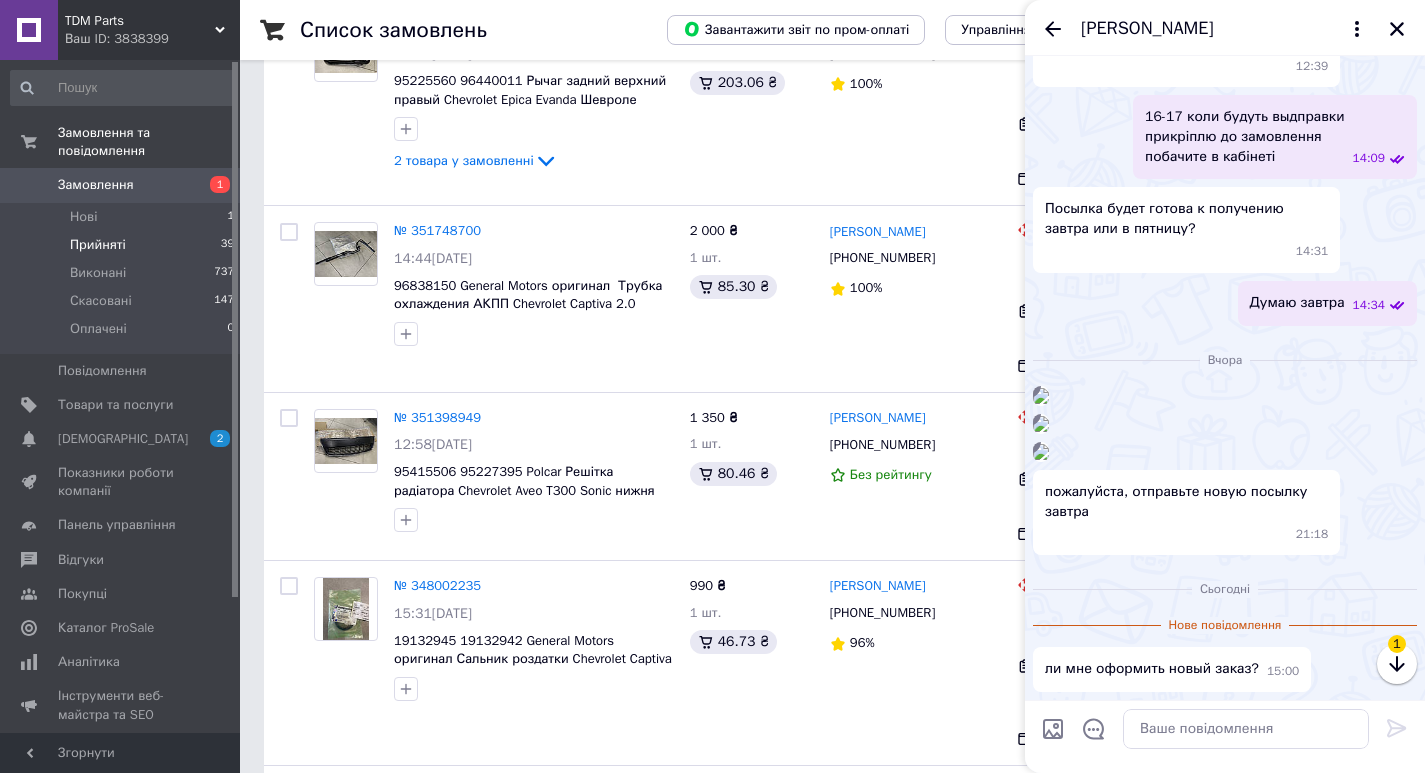 scroll, scrollTop: 1180, scrollLeft: 0, axis: vertical 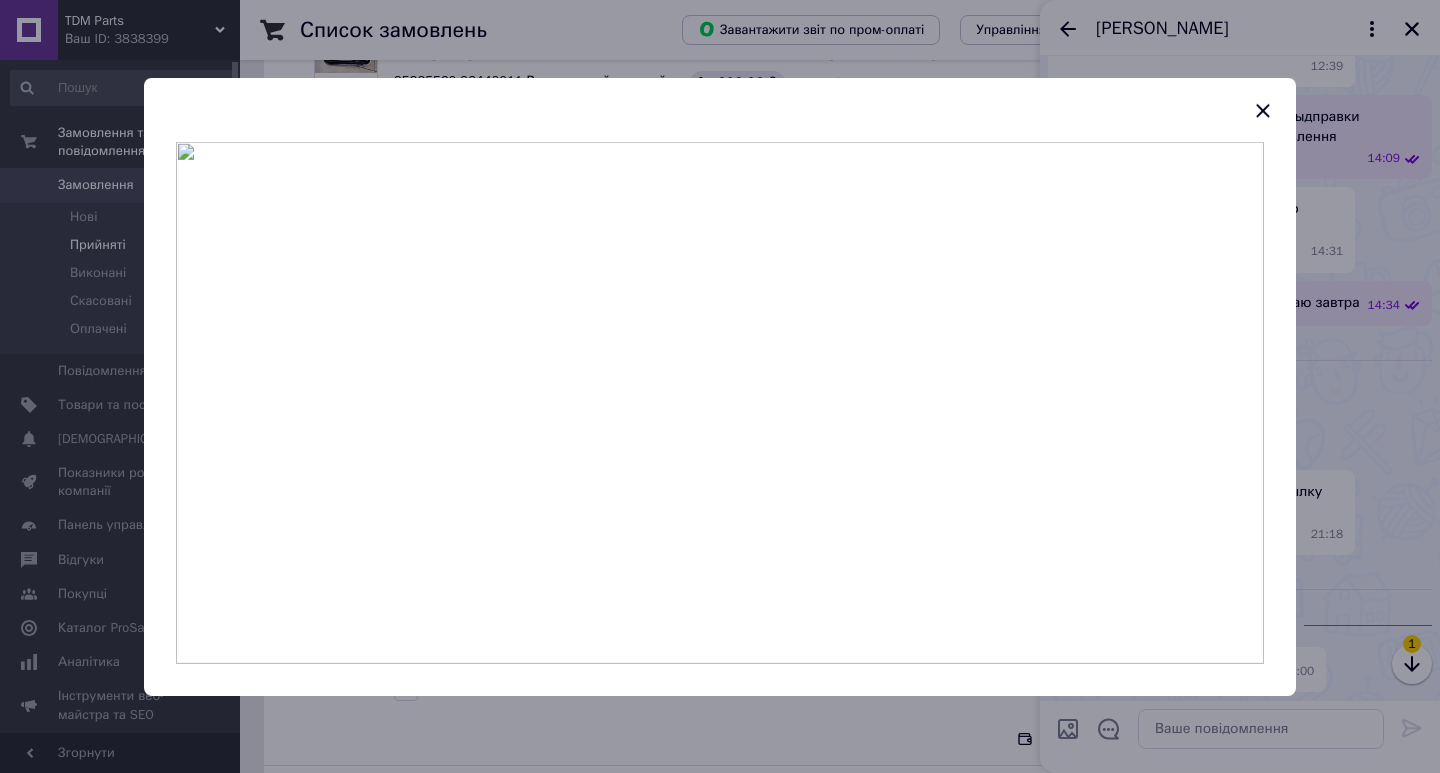 click at bounding box center [720, 402] 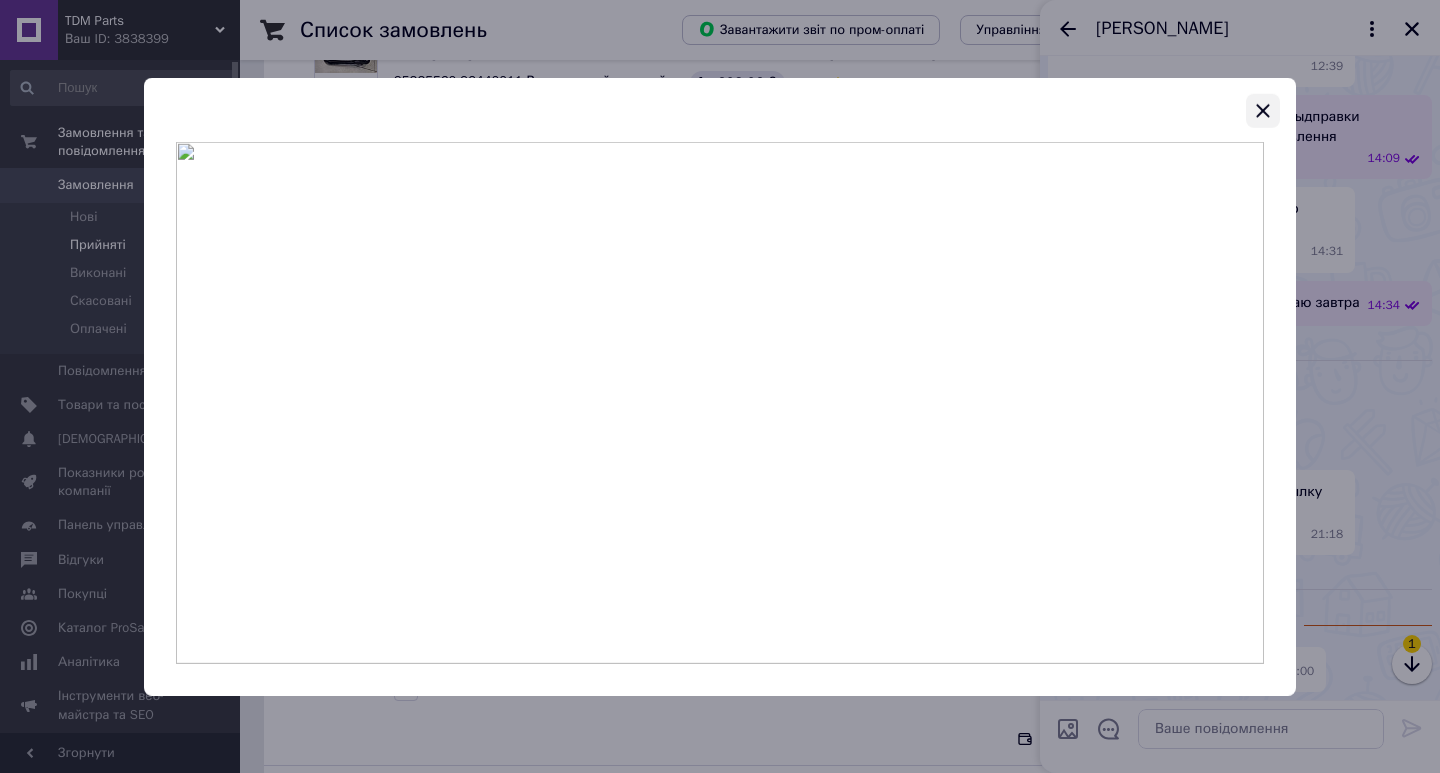 click 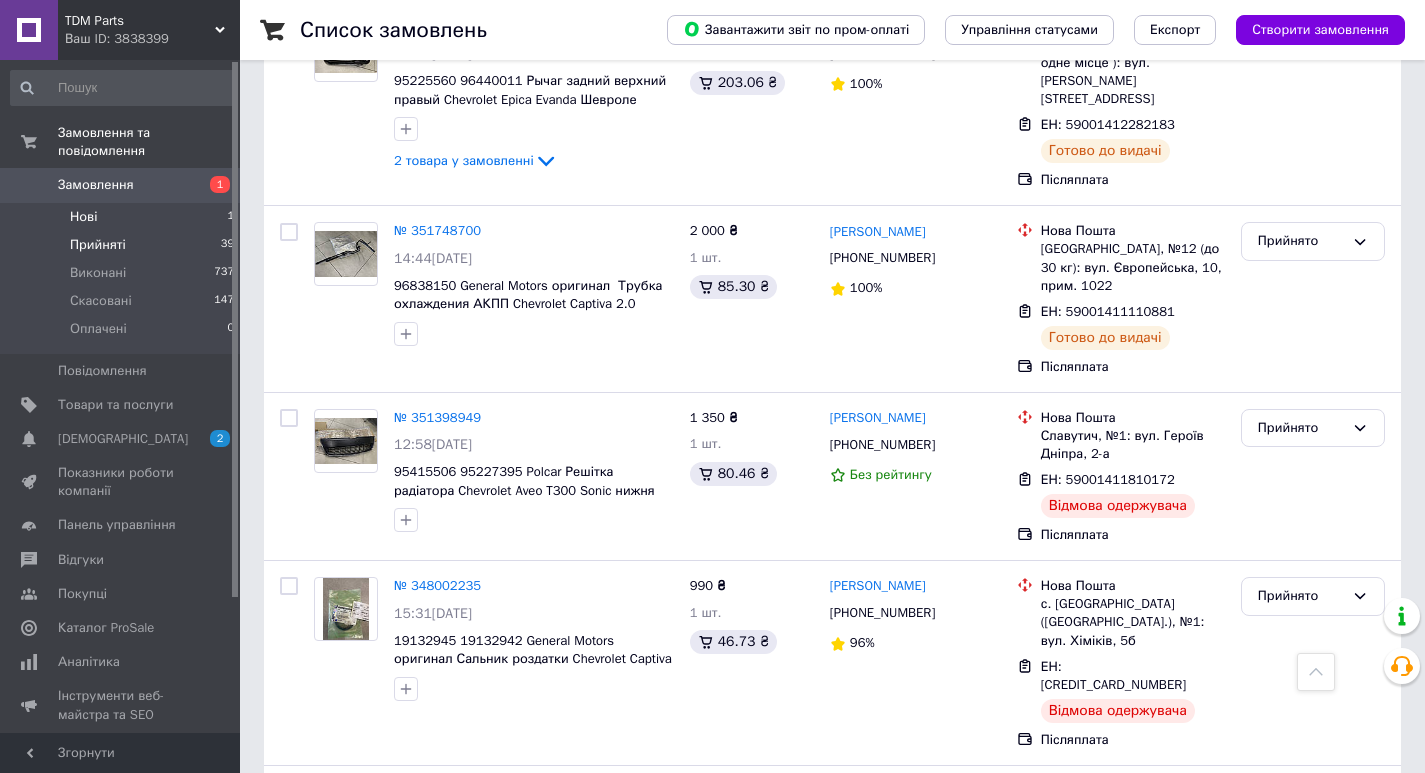 click on "Нові 1" at bounding box center [123, 217] 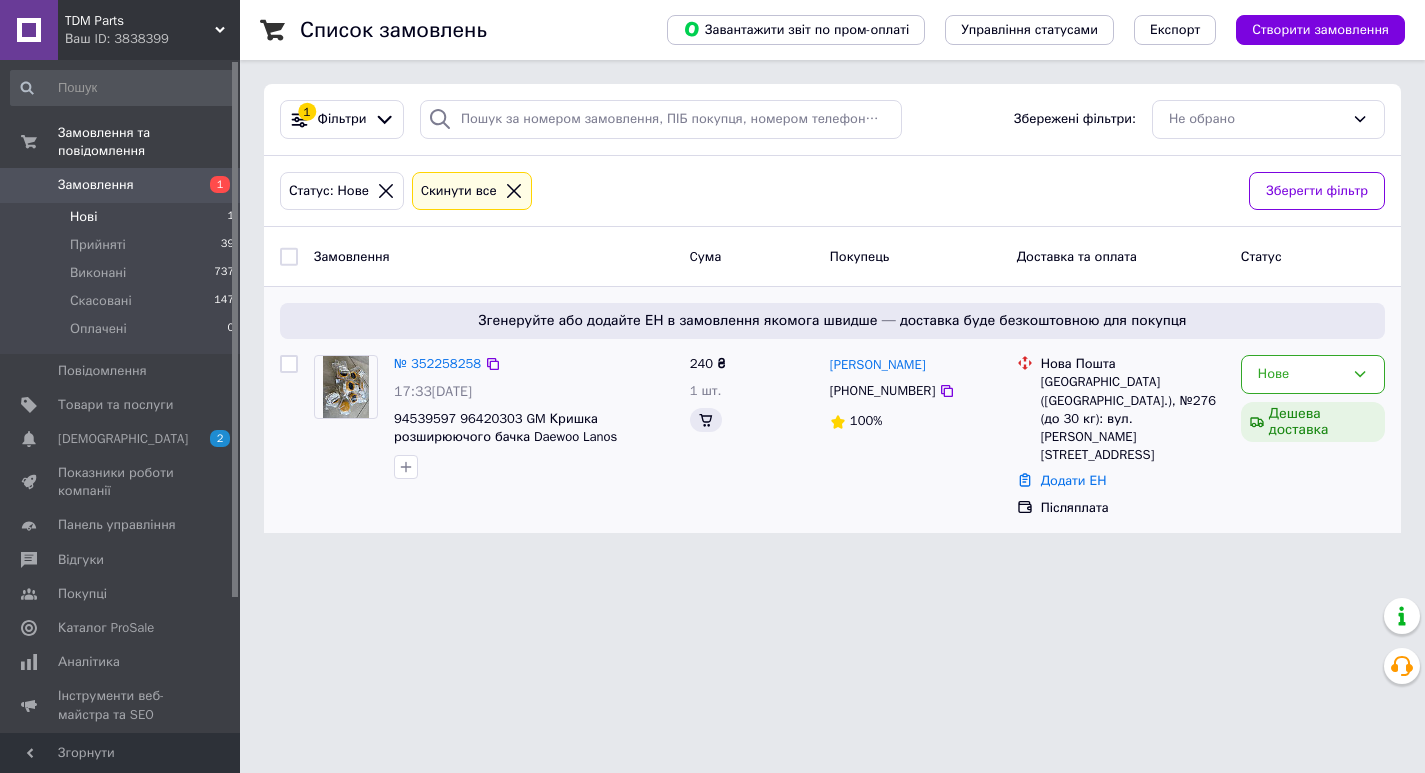 scroll, scrollTop: 0, scrollLeft: 0, axis: both 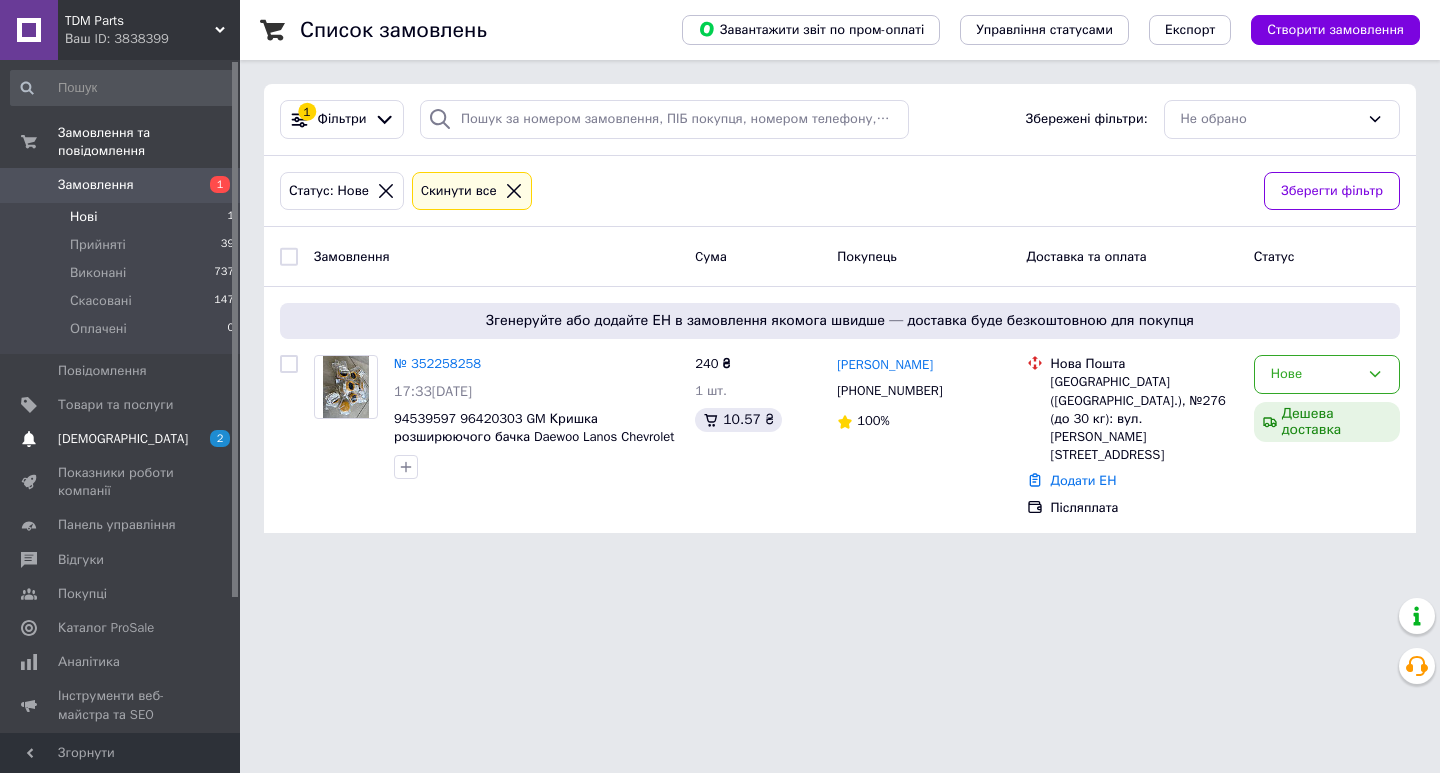 click on "[DEMOGRAPHIC_DATA]" at bounding box center [123, 439] 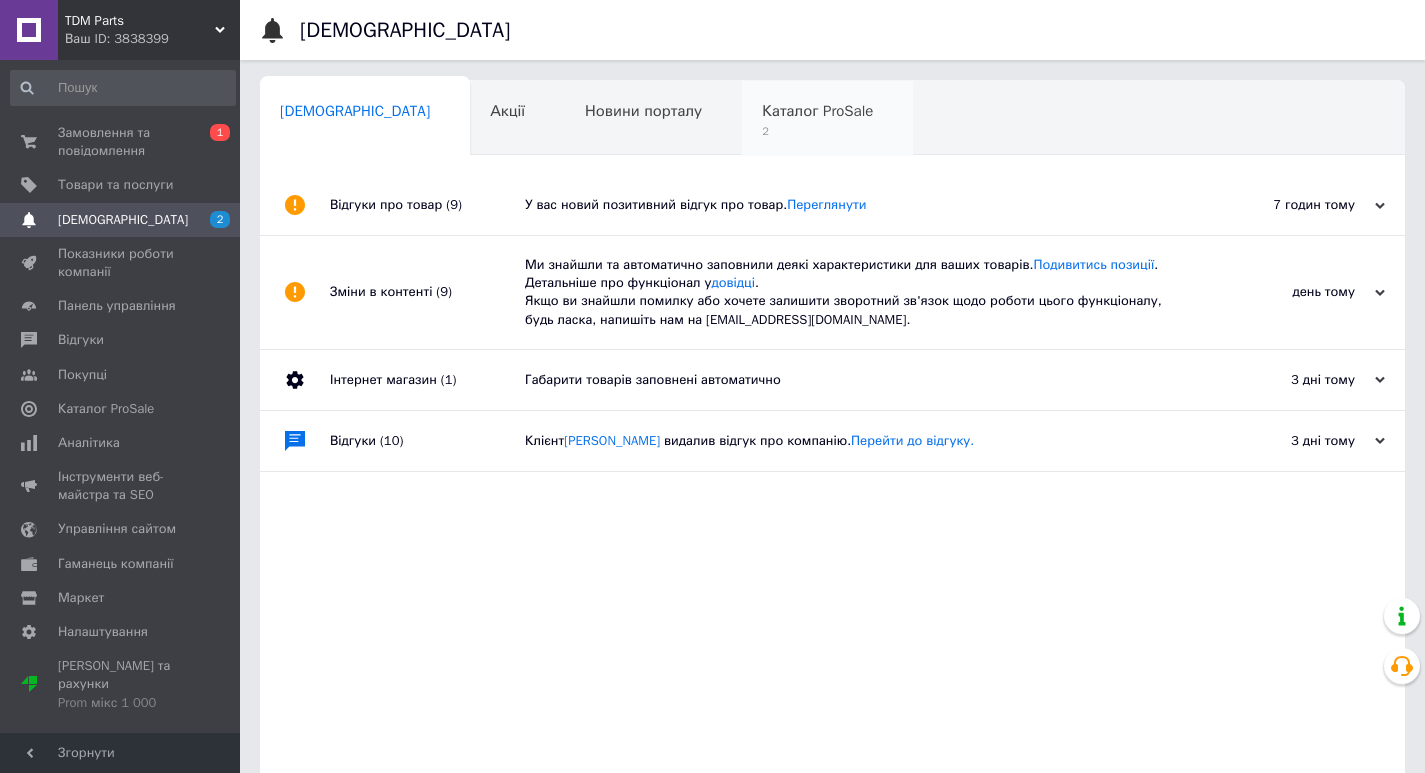 click on "Каталог ProSale 2" at bounding box center [827, 119] 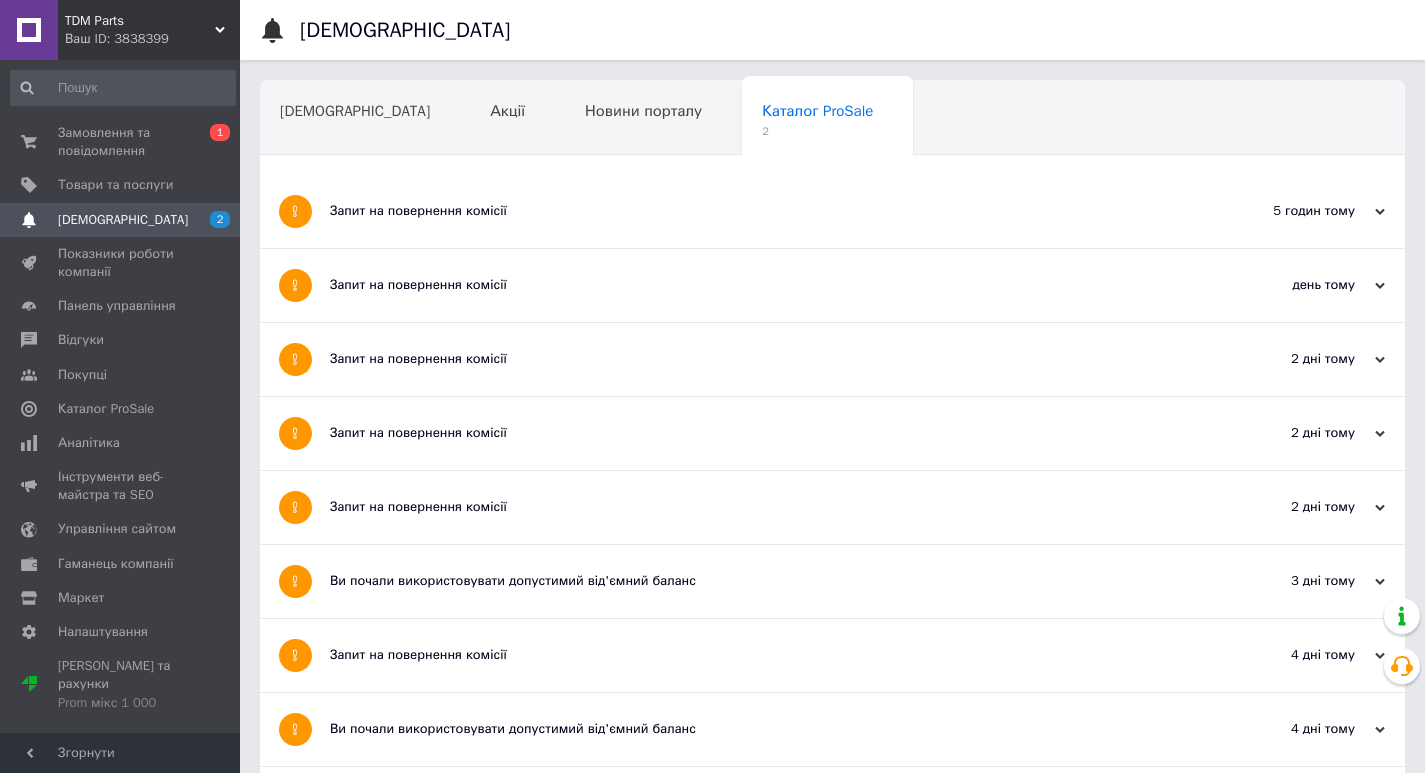 click on "Запит на повернення комісії" at bounding box center (757, 285) 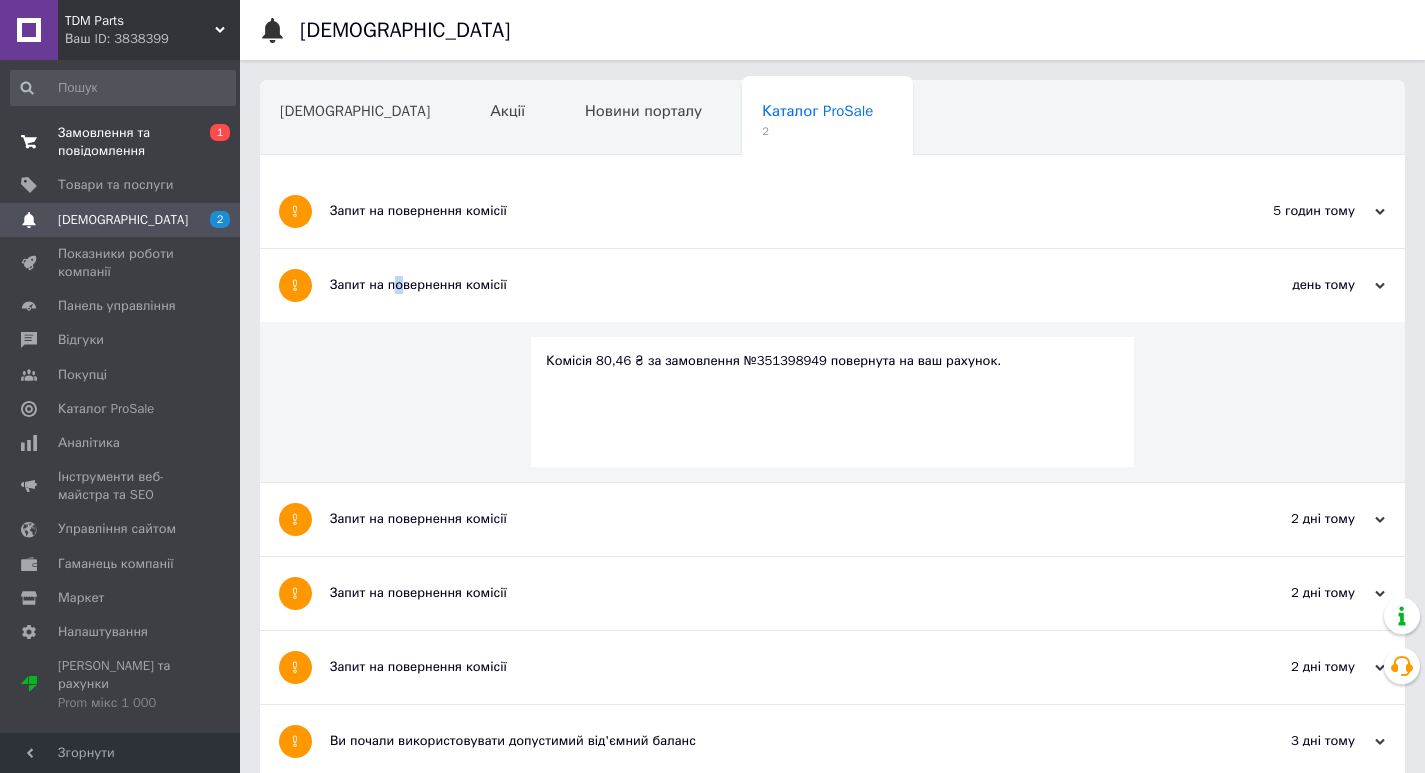 click on "Замовлення та повідомлення" at bounding box center [121, 142] 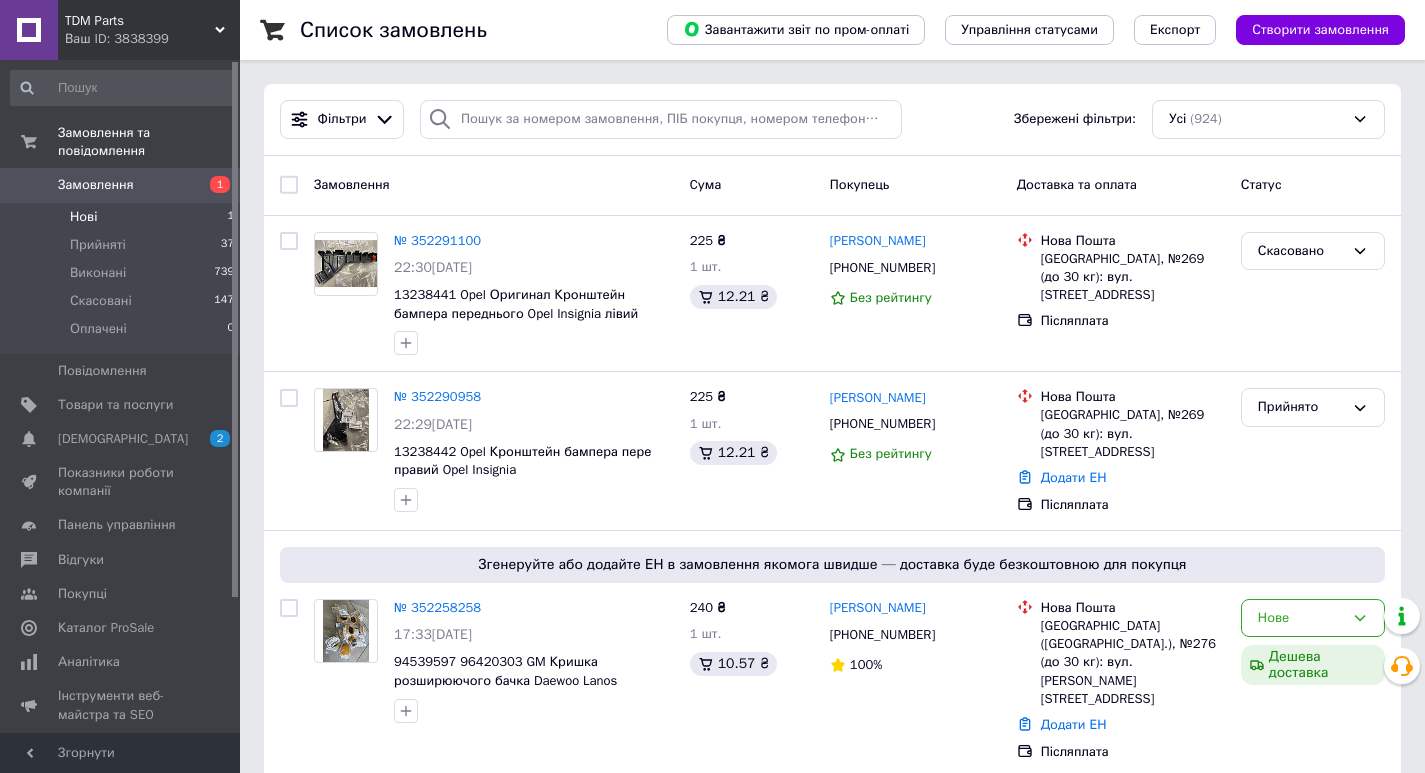 click on "Нові" at bounding box center [83, 217] 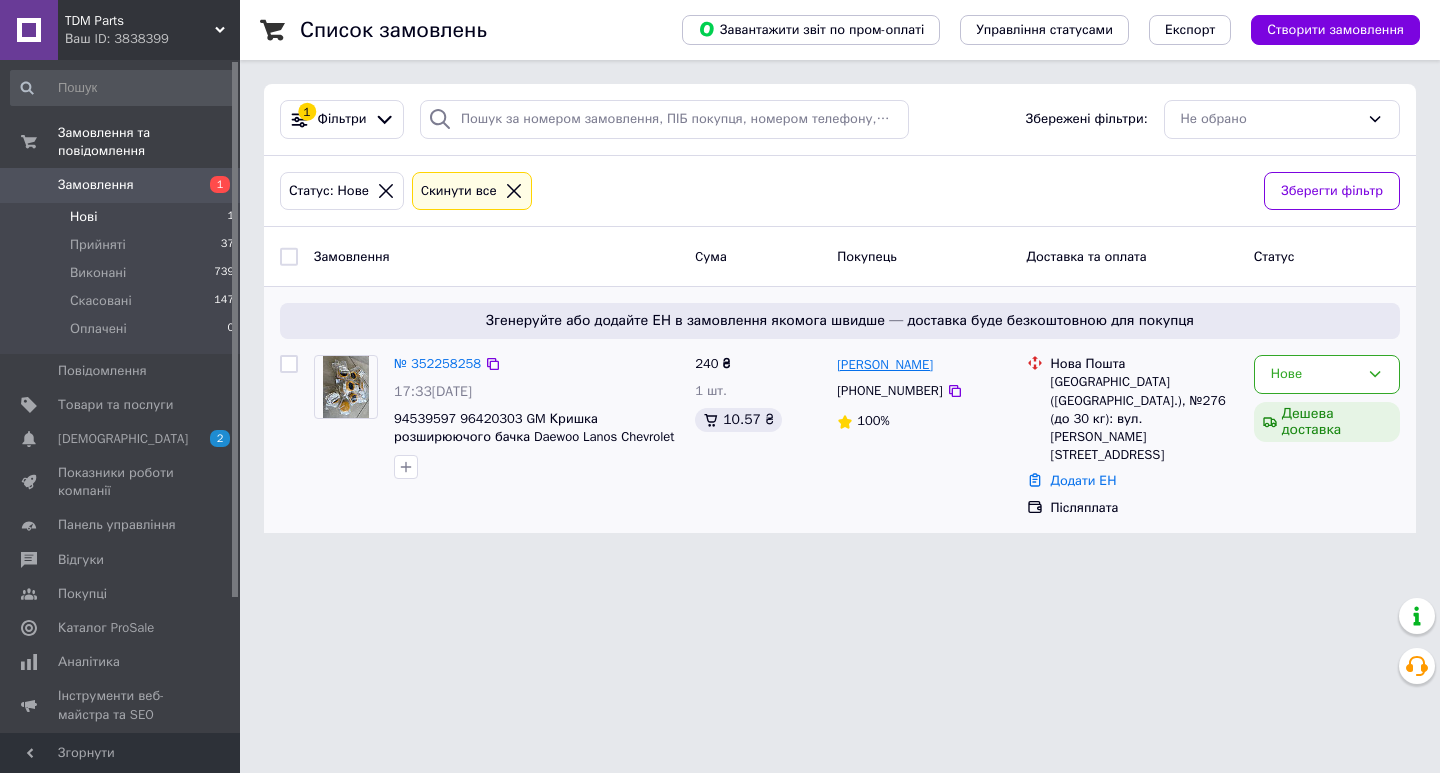click on "[PERSON_NAME]" at bounding box center (885, 365) 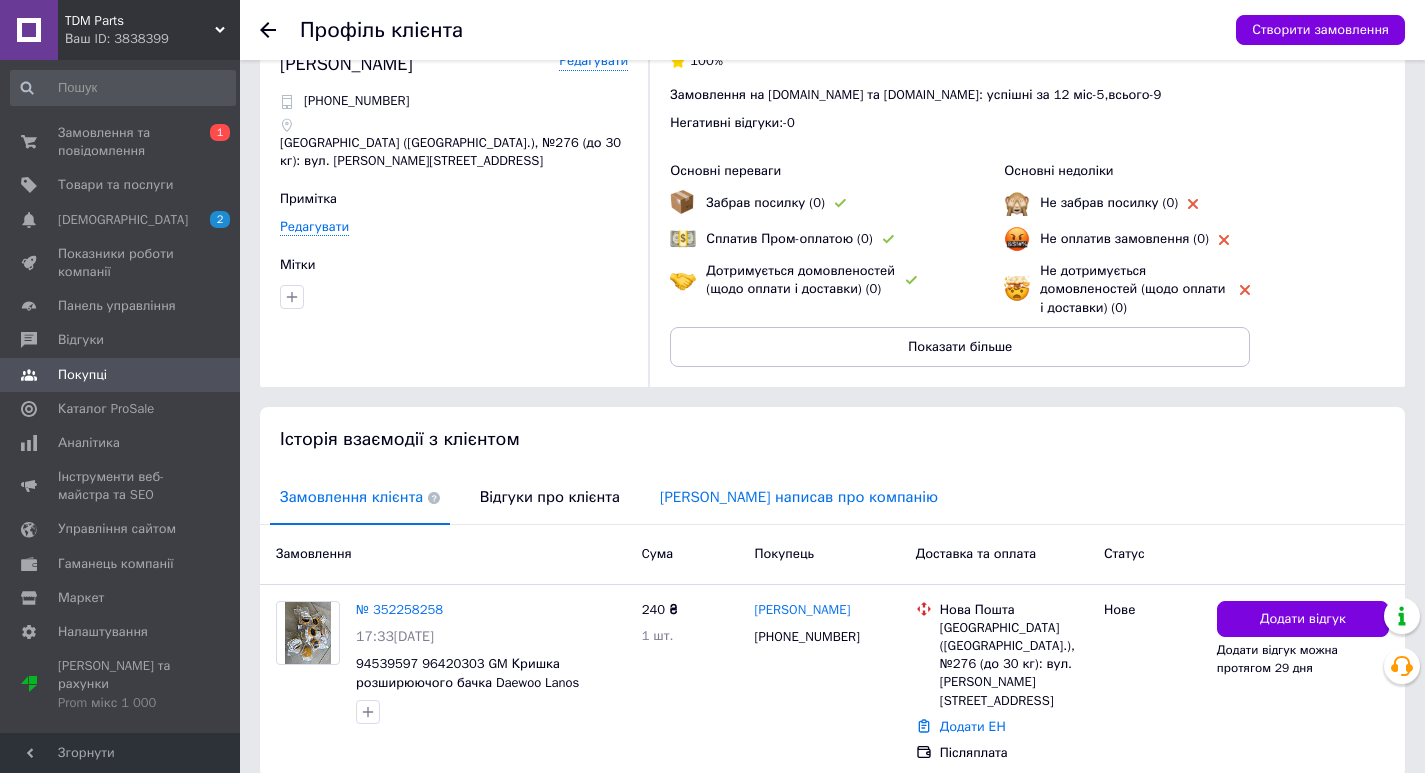 scroll, scrollTop: 97, scrollLeft: 0, axis: vertical 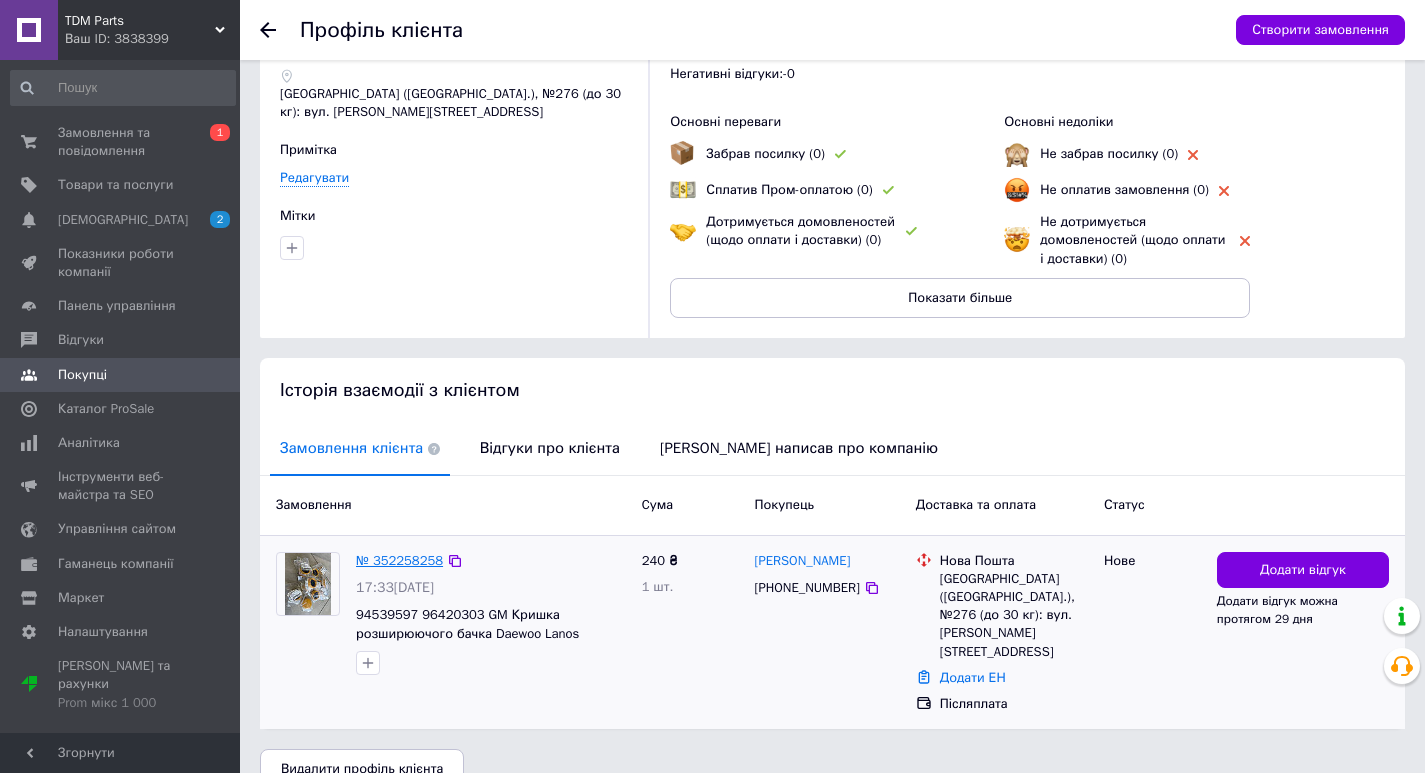 click on "№ 352258258" at bounding box center [399, 560] 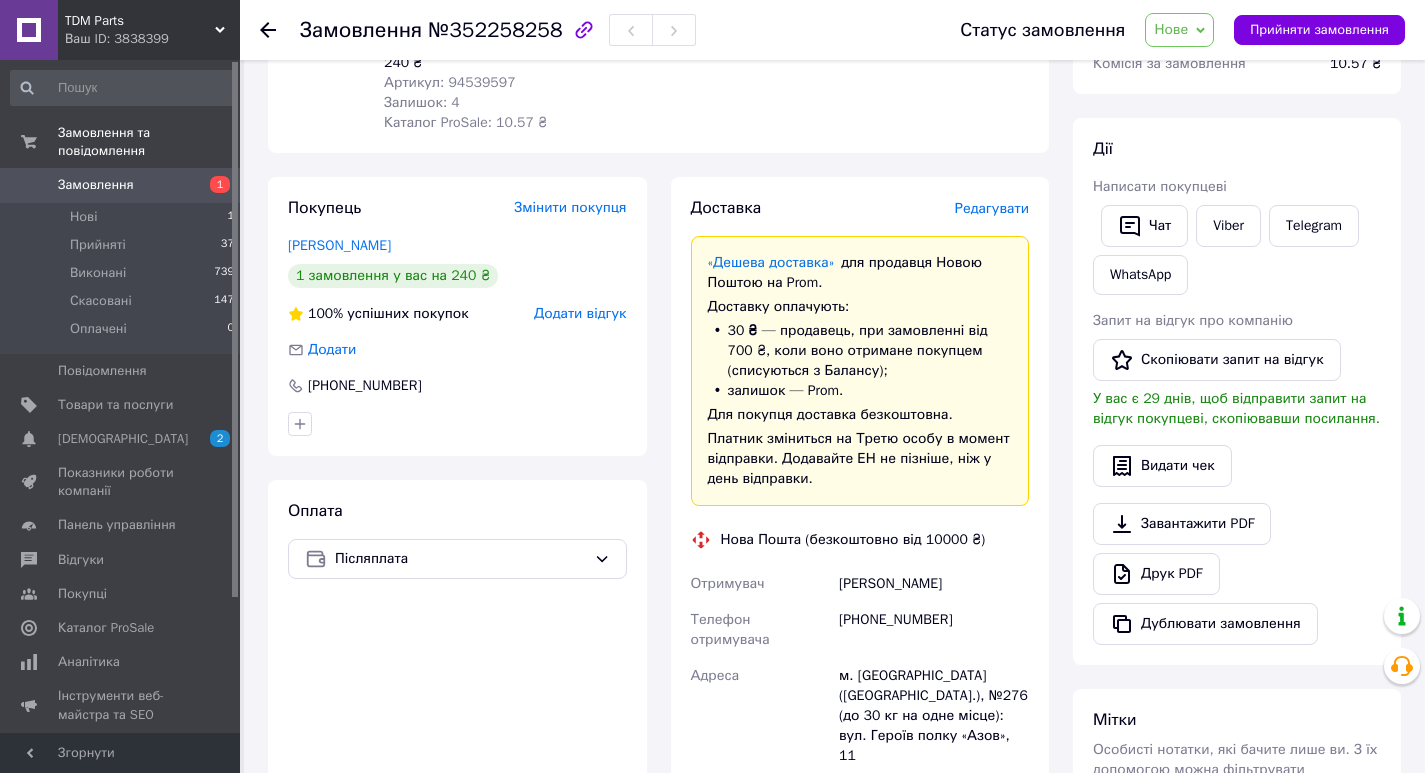 scroll, scrollTop: 300, scrollLeft: 0, axis: vertical 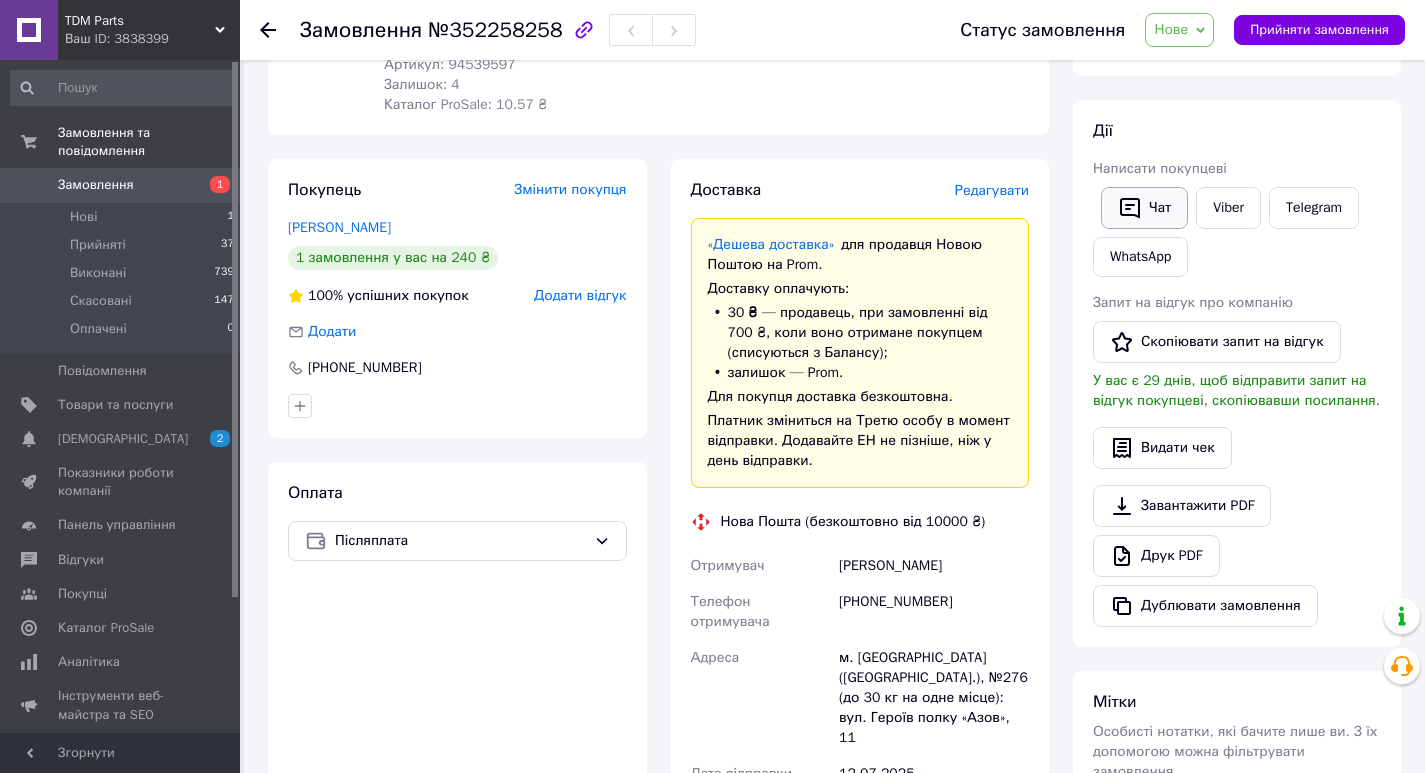 click 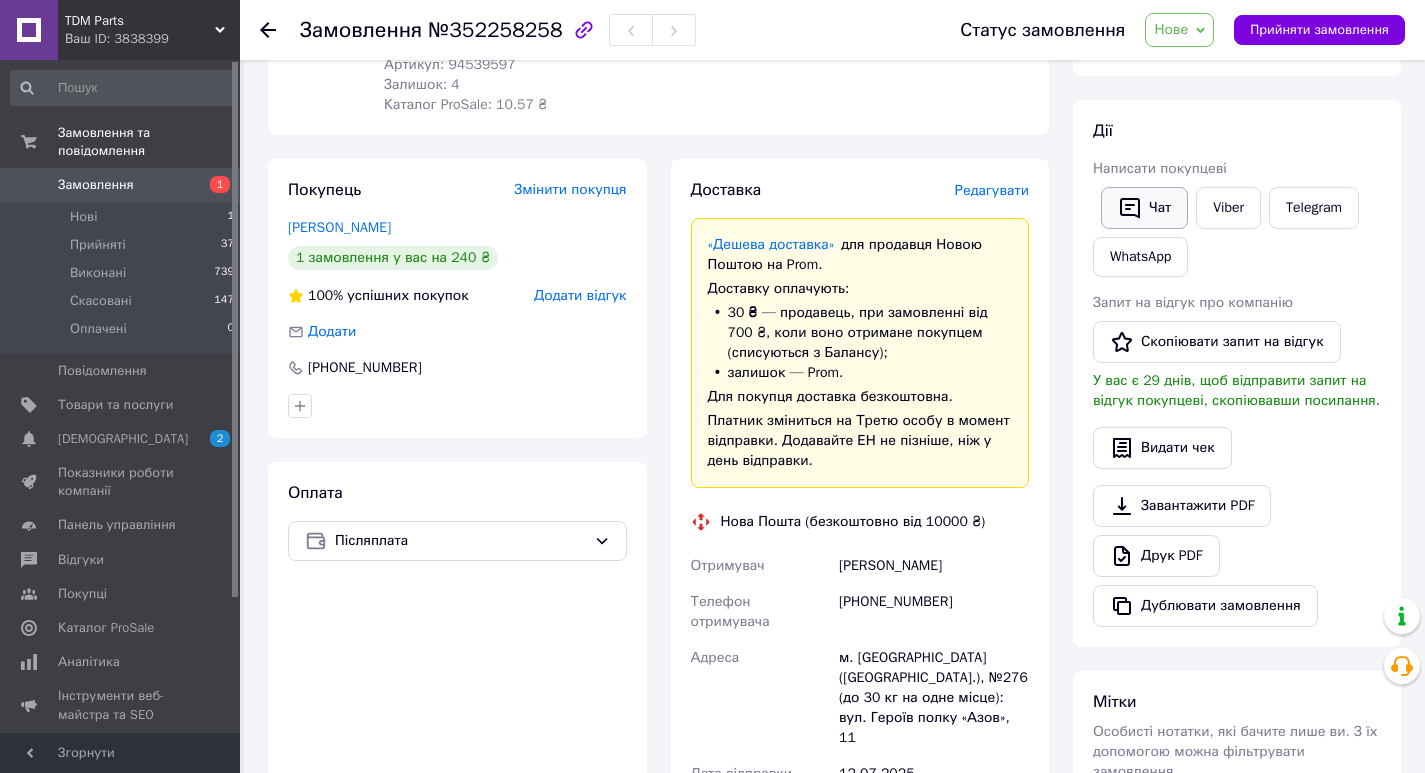 click 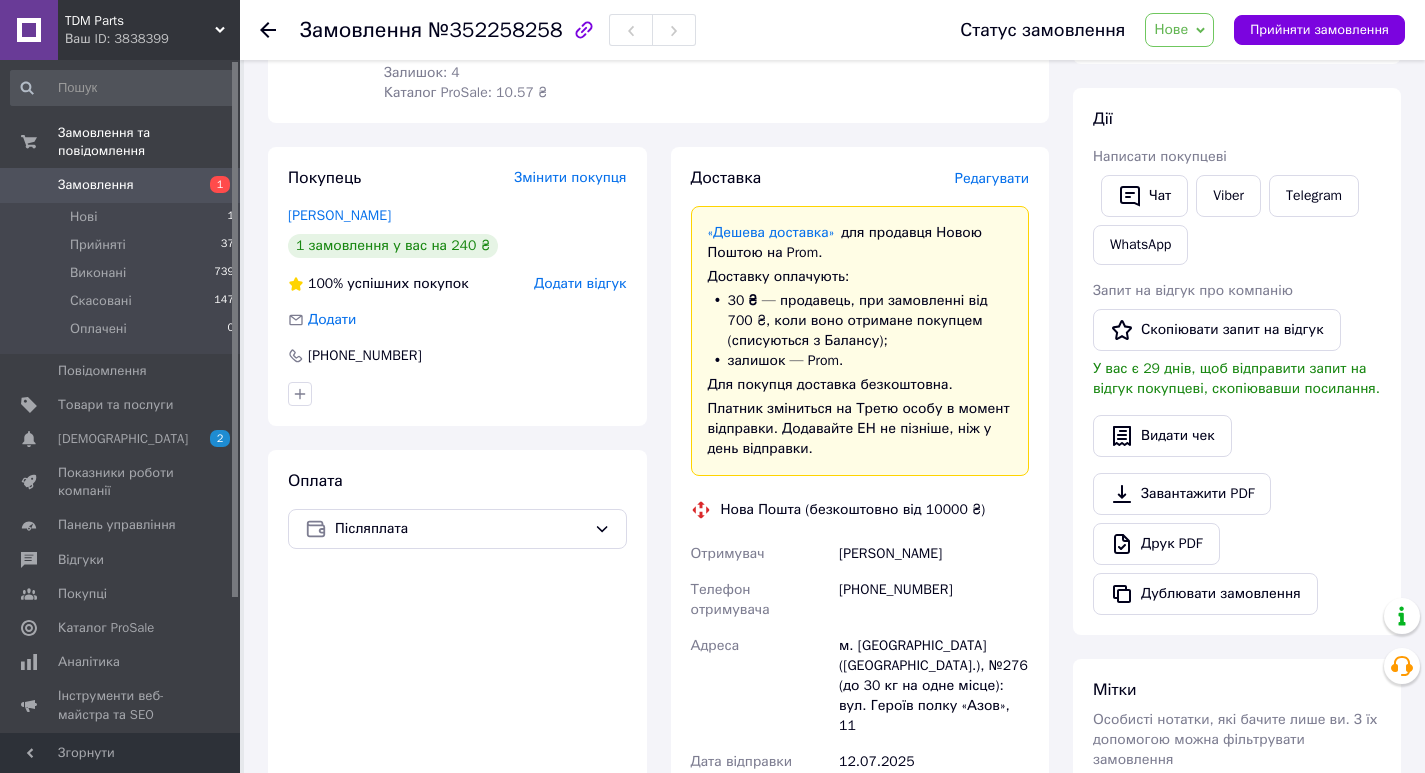 scroll, scrollTop: 300, scrollLeft: 0, axis: vertical 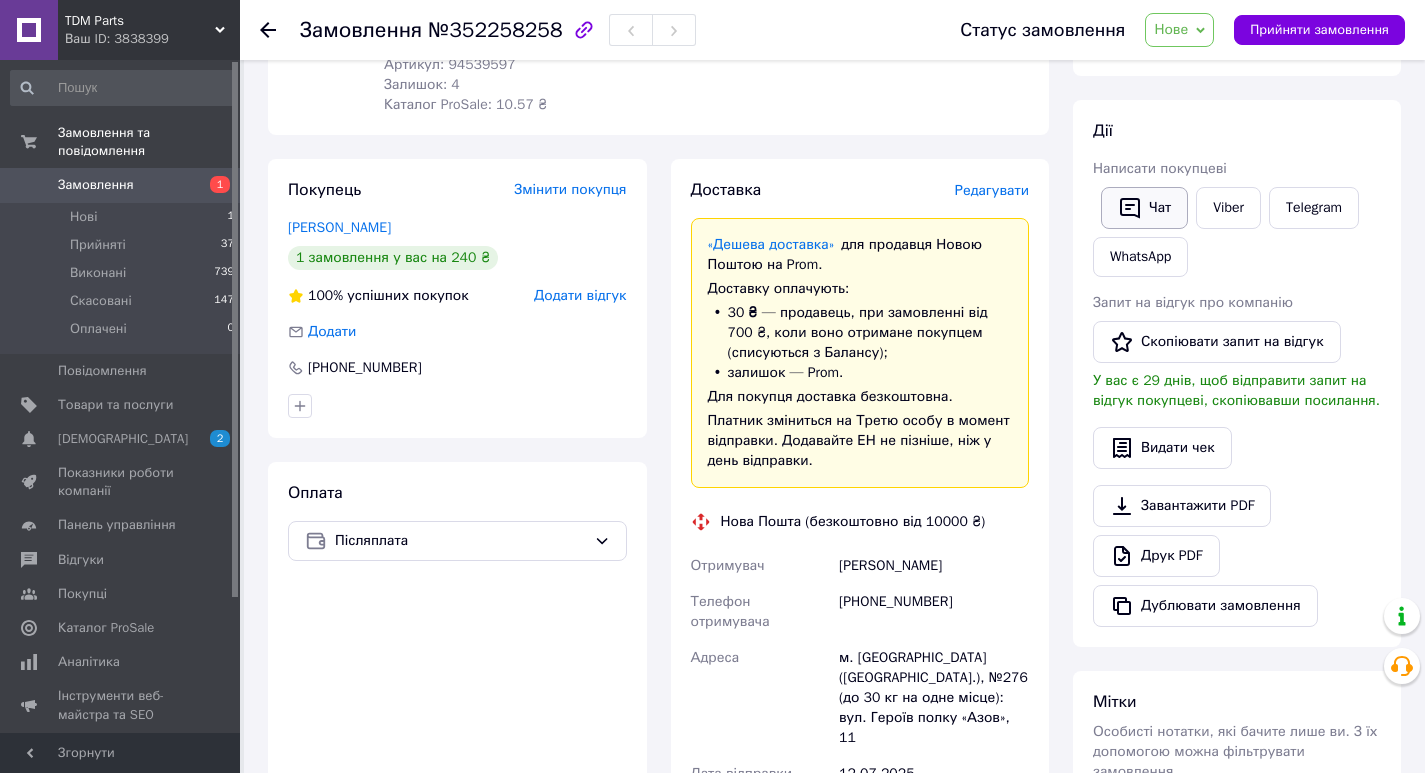 click 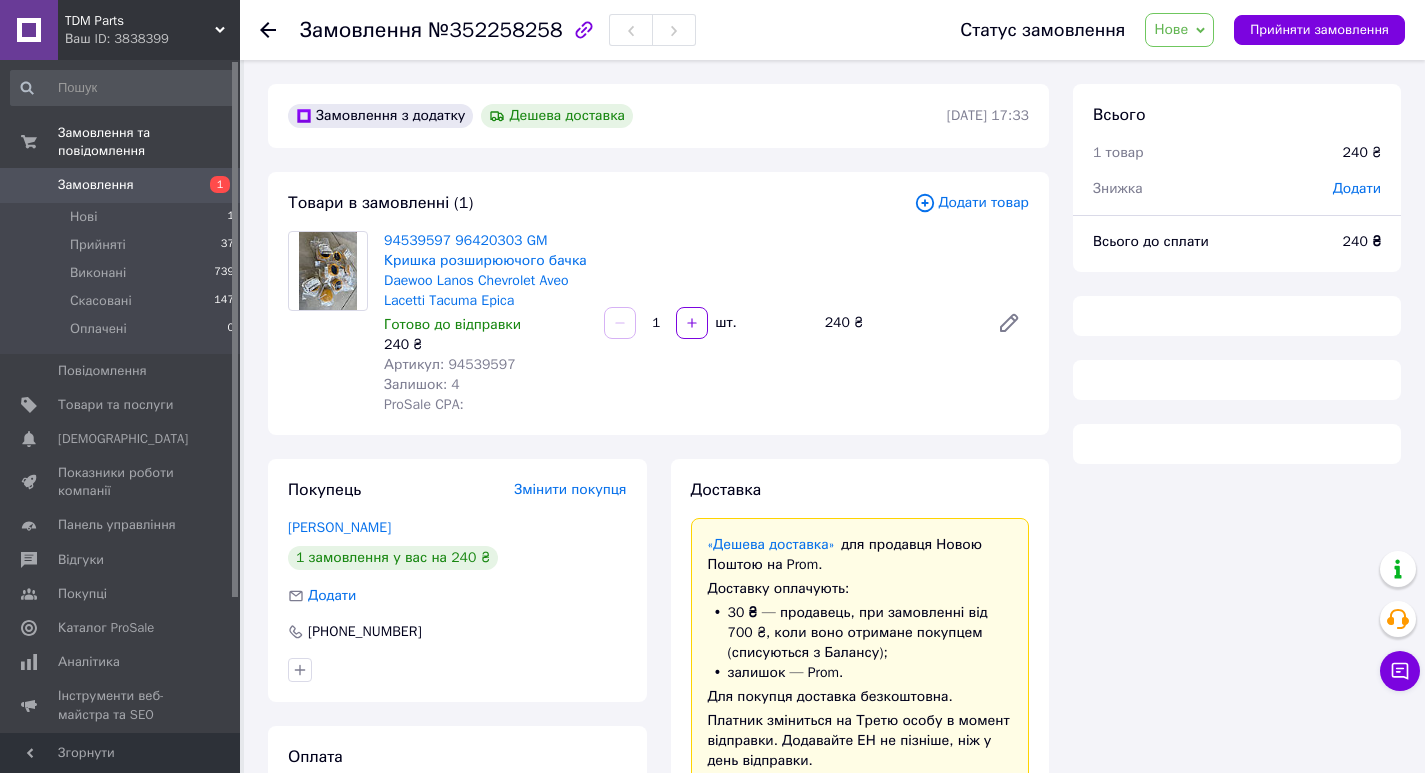 scroll, scrollTop: 191, scrollLeft: 0, axis: vertical 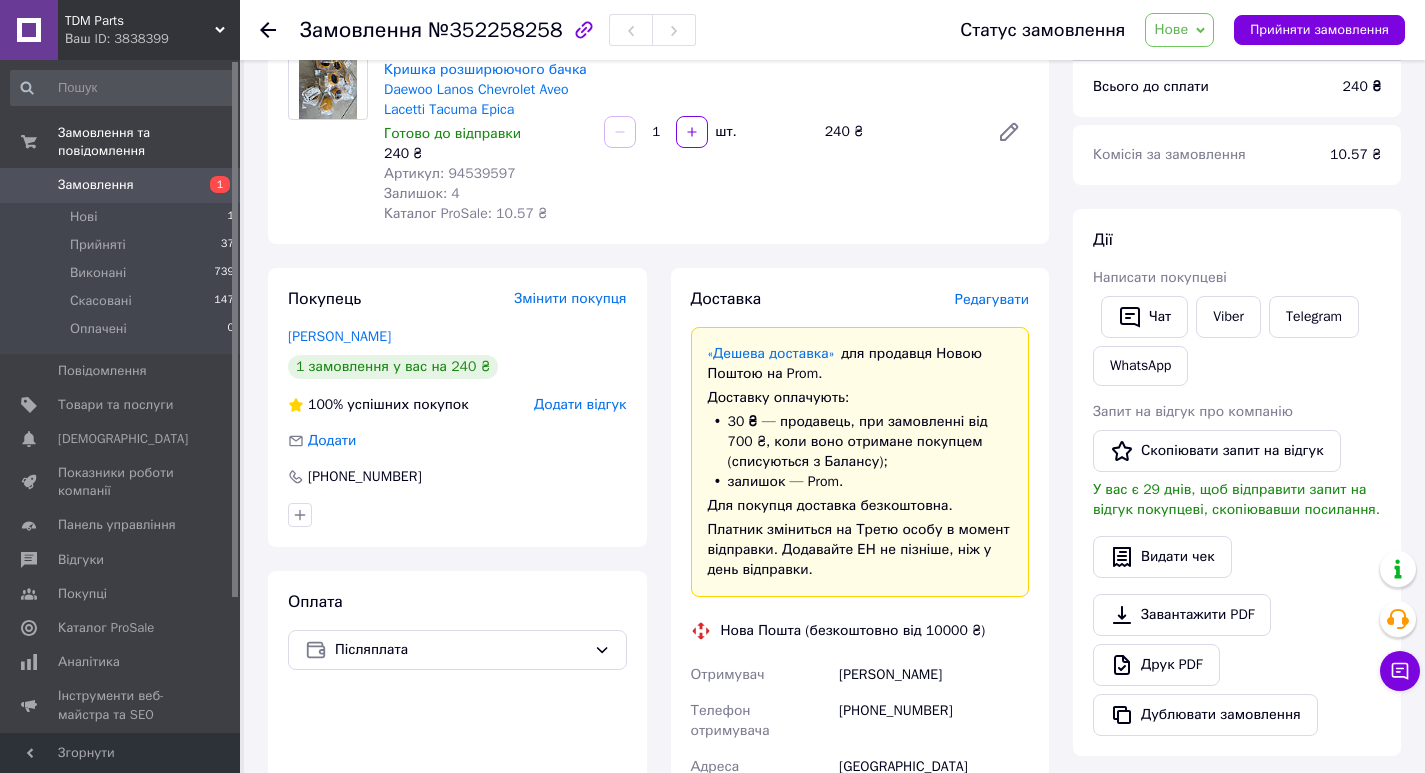 click on "Написати покупцеві" at bounding box center [1160, 277] 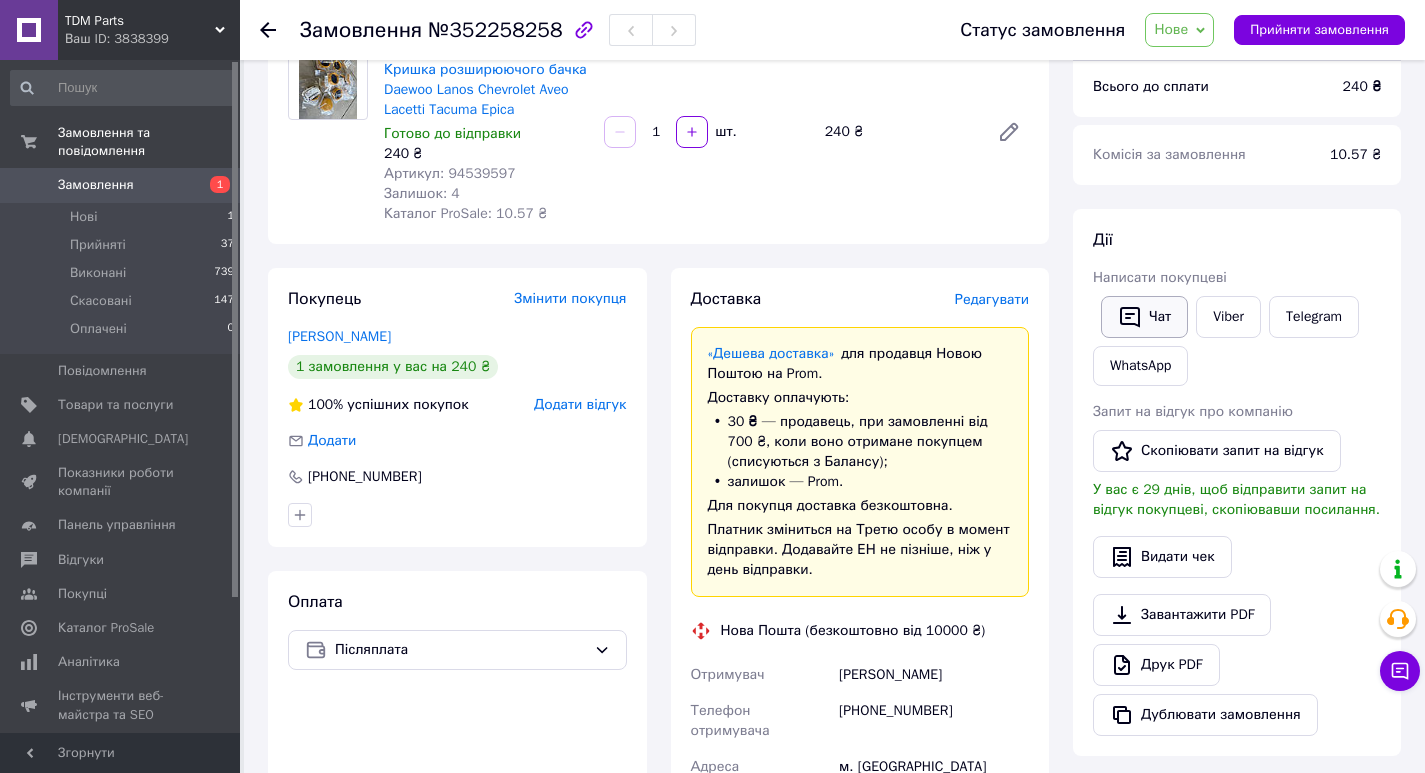 click 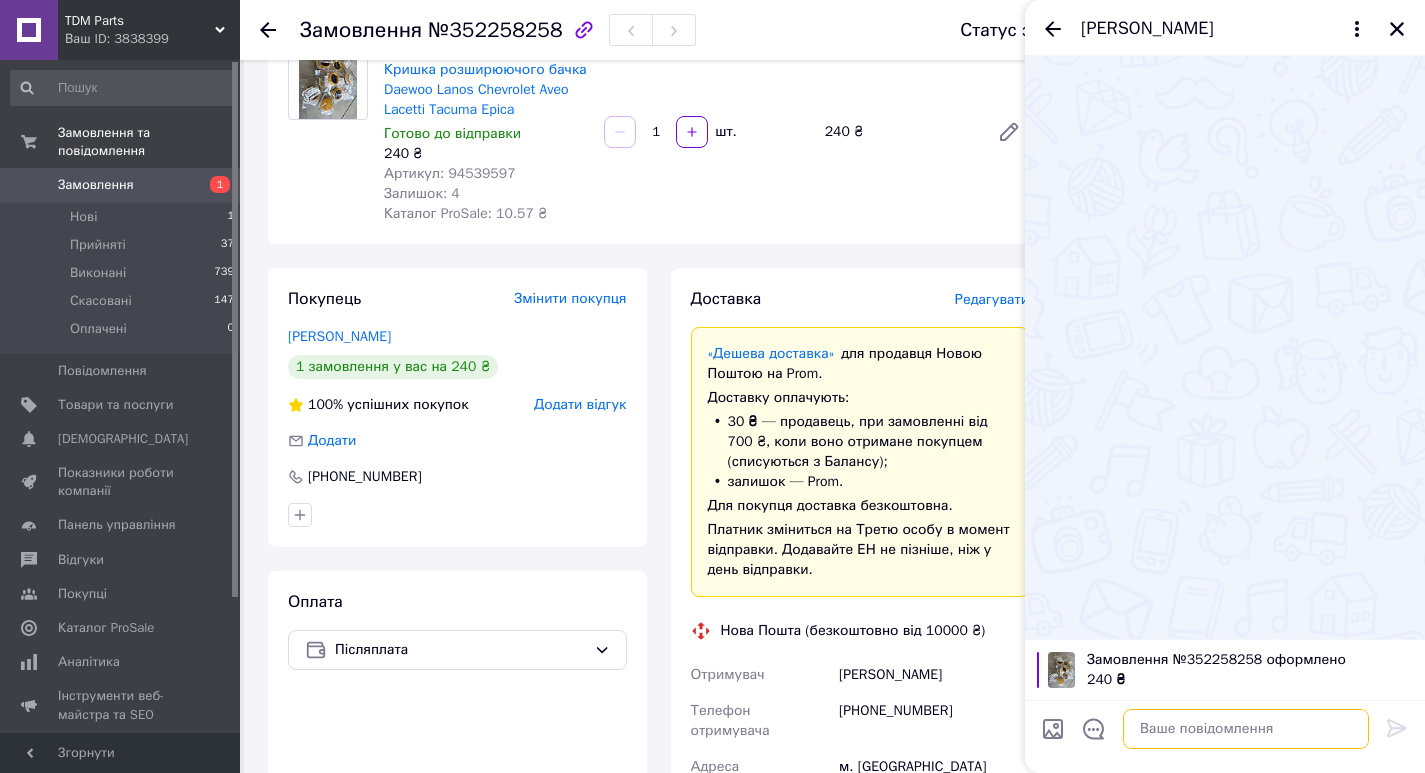 click at bounding box center (1246, 729) 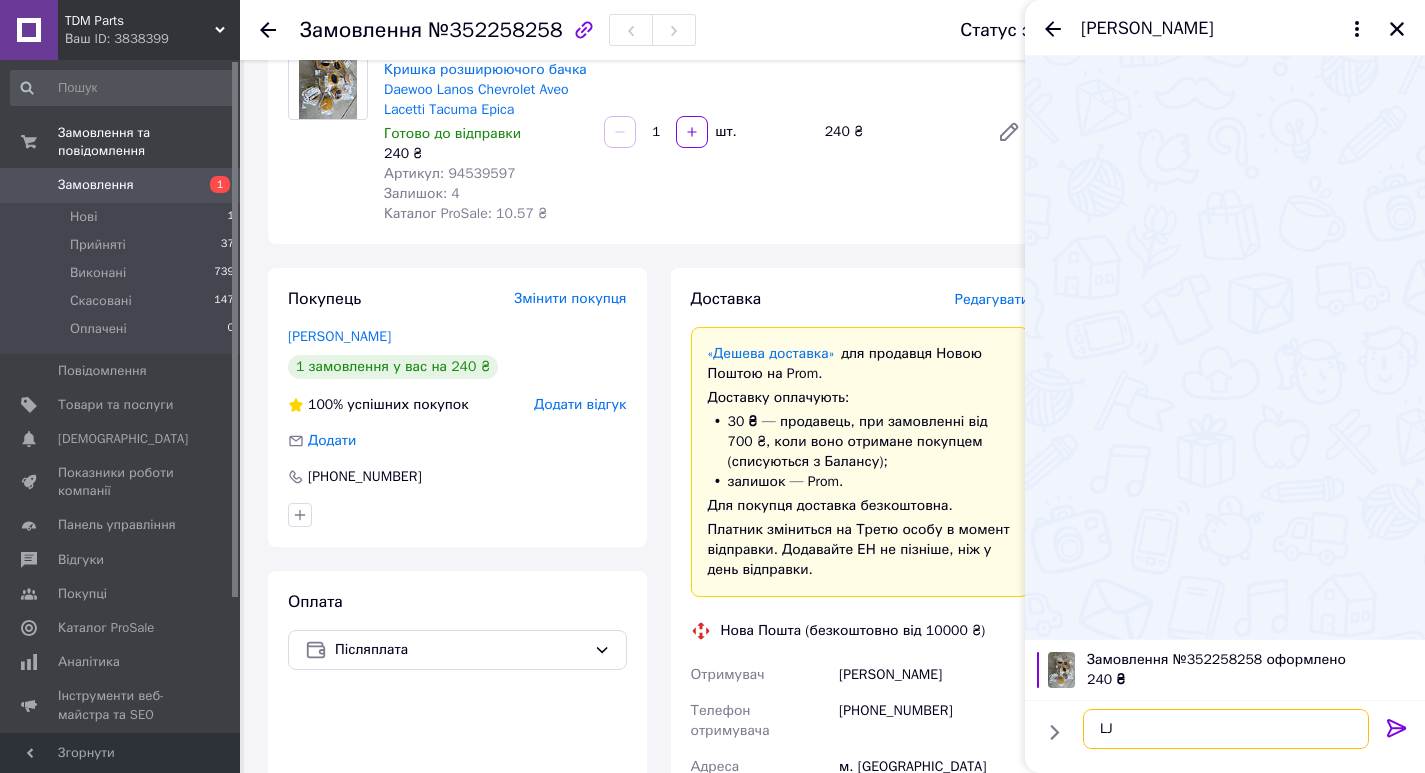 type on "L" 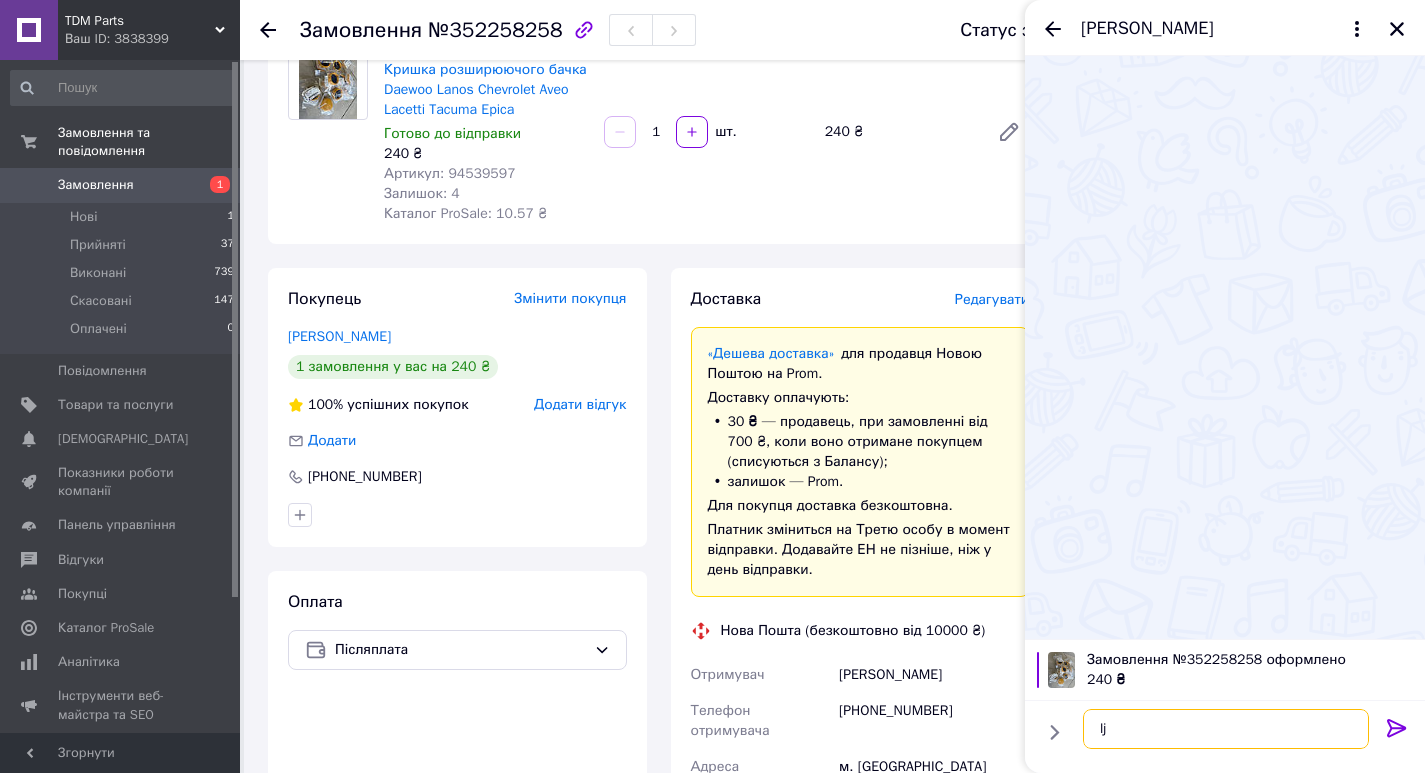 type on "l" 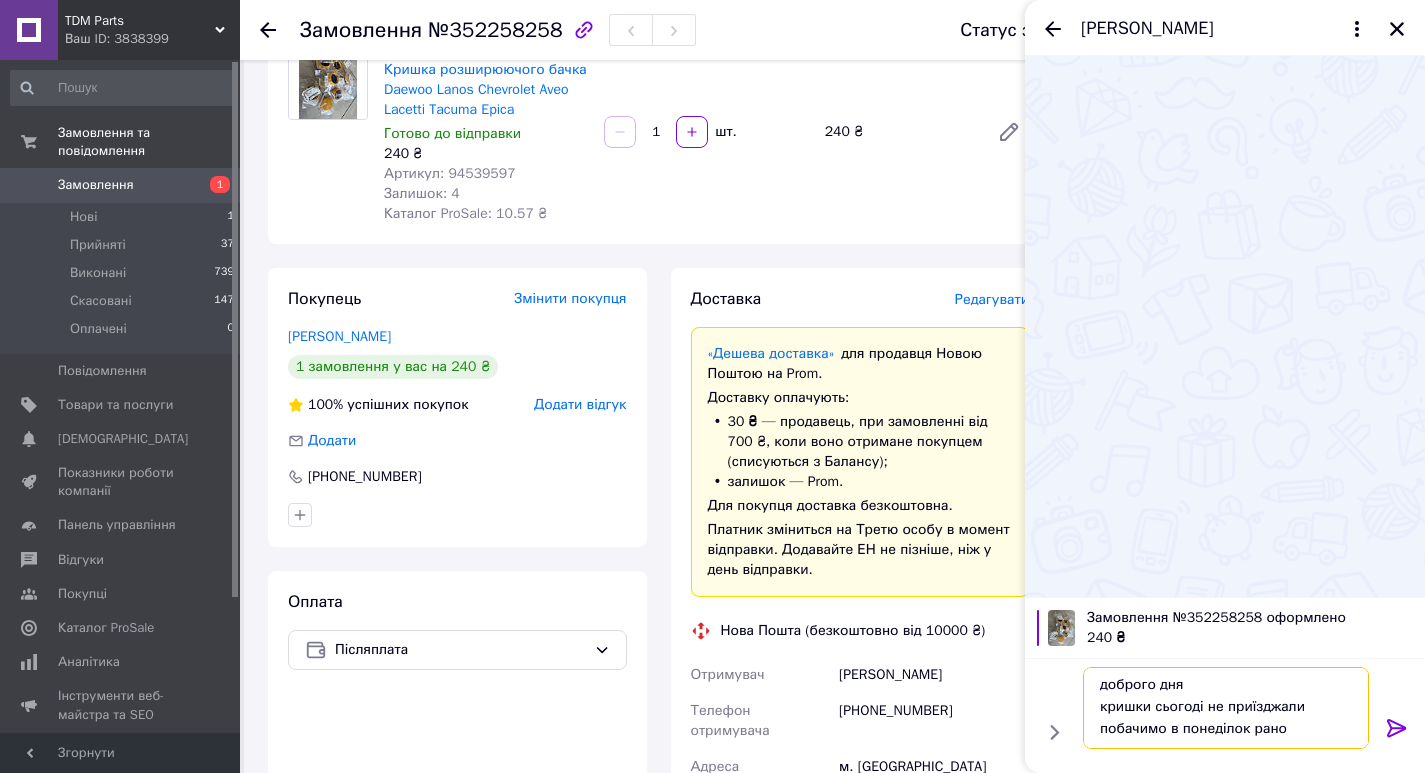 scroll, scrollTop: 14, scrollLeft: 0, axis: vertical 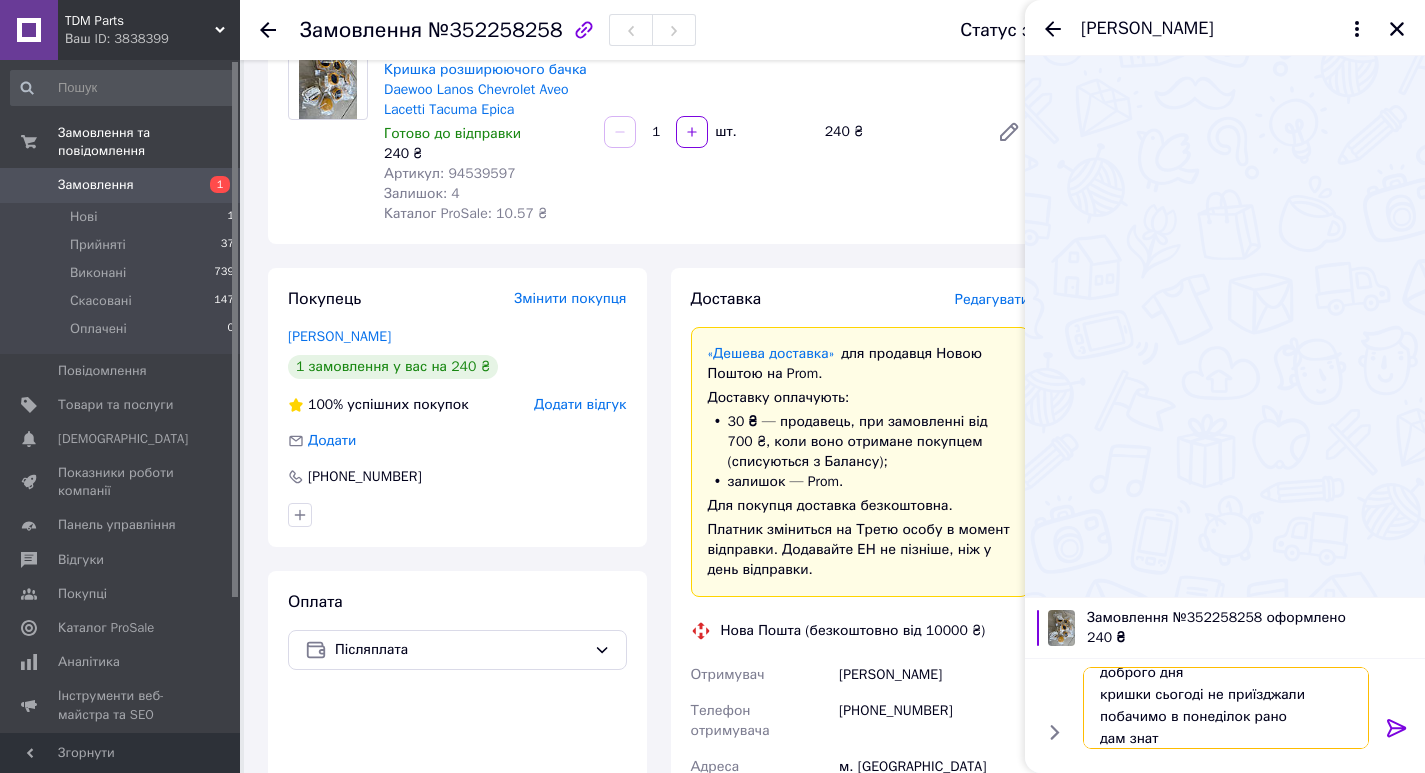 type on "доброго дня
кришки сьогоді не приїзджали
побачимо в понеділок рано
дам знати" 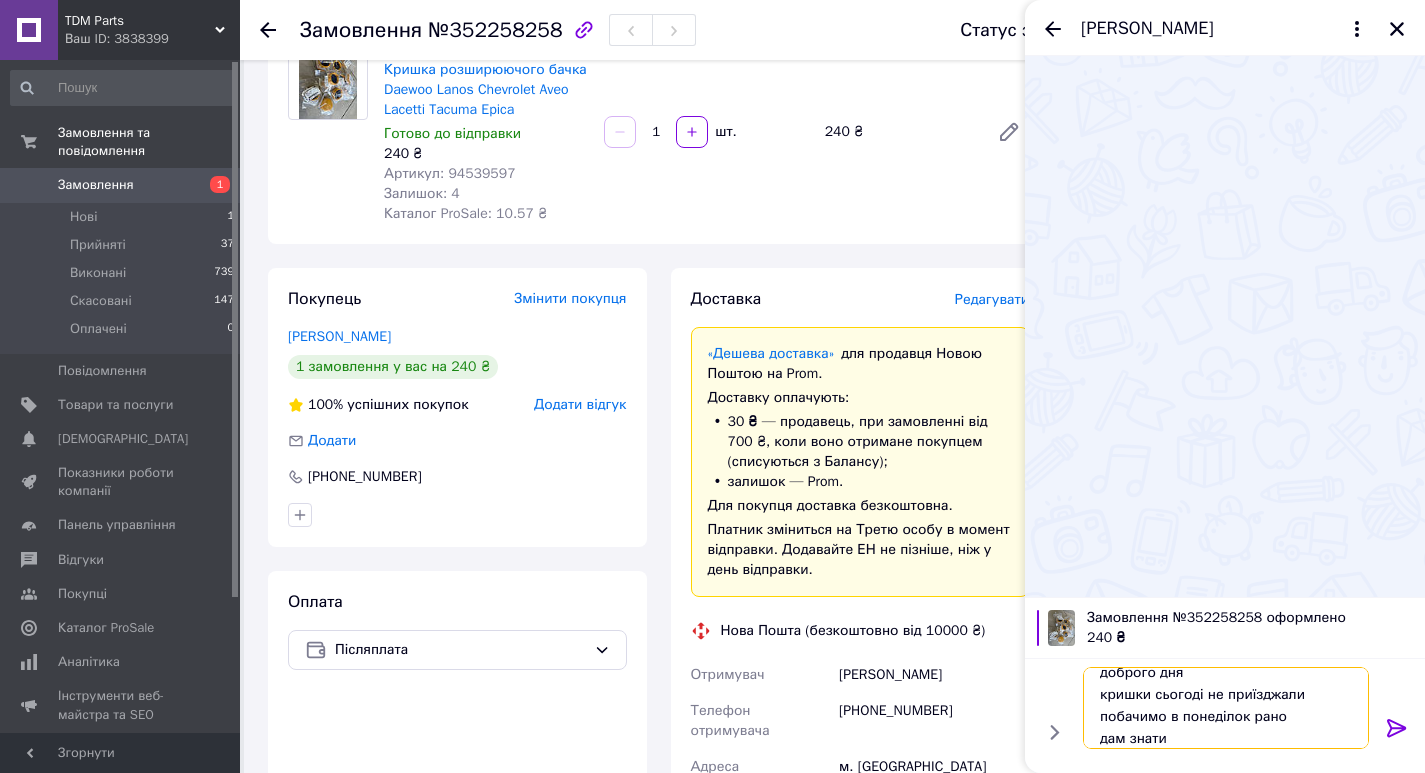 type 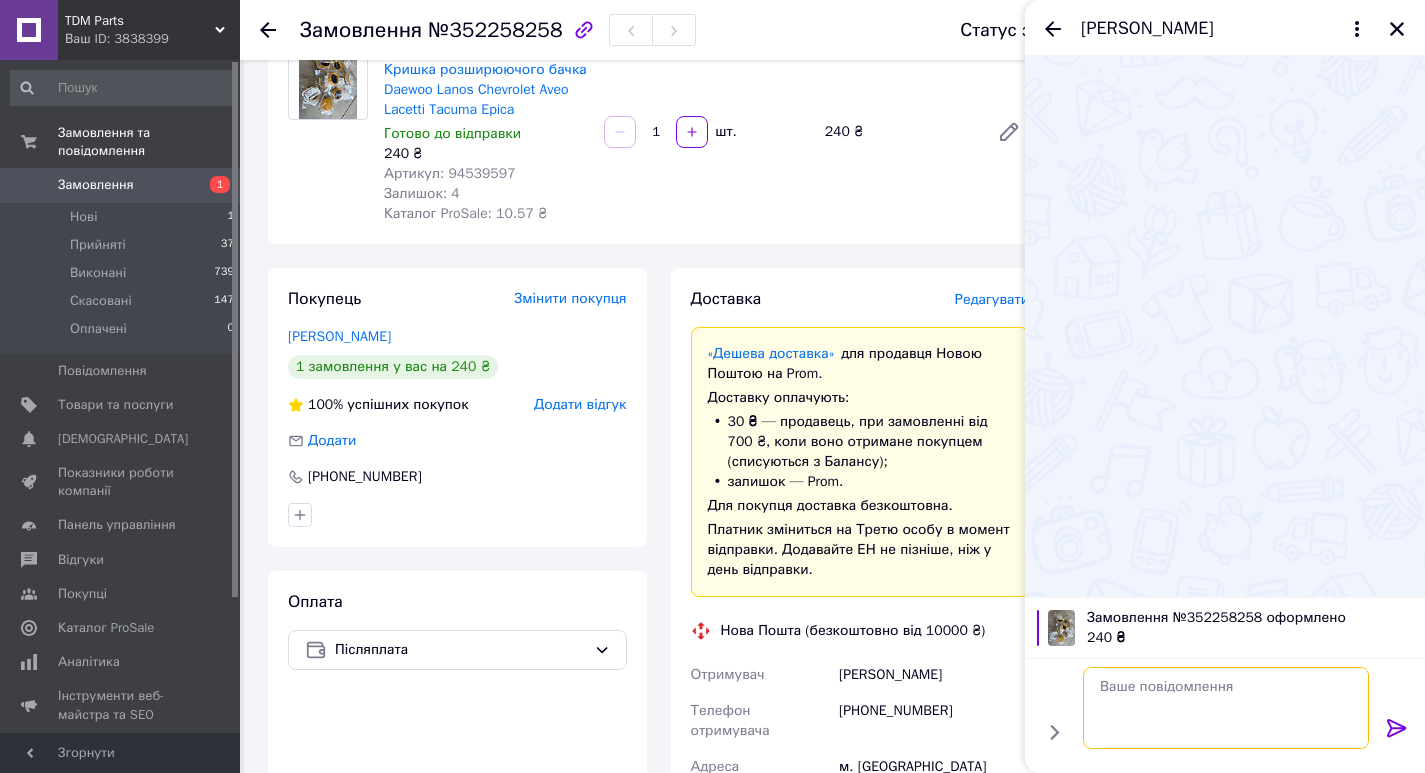 scroll, scrollTop: 0, scrollLeft: 0, axis: both 